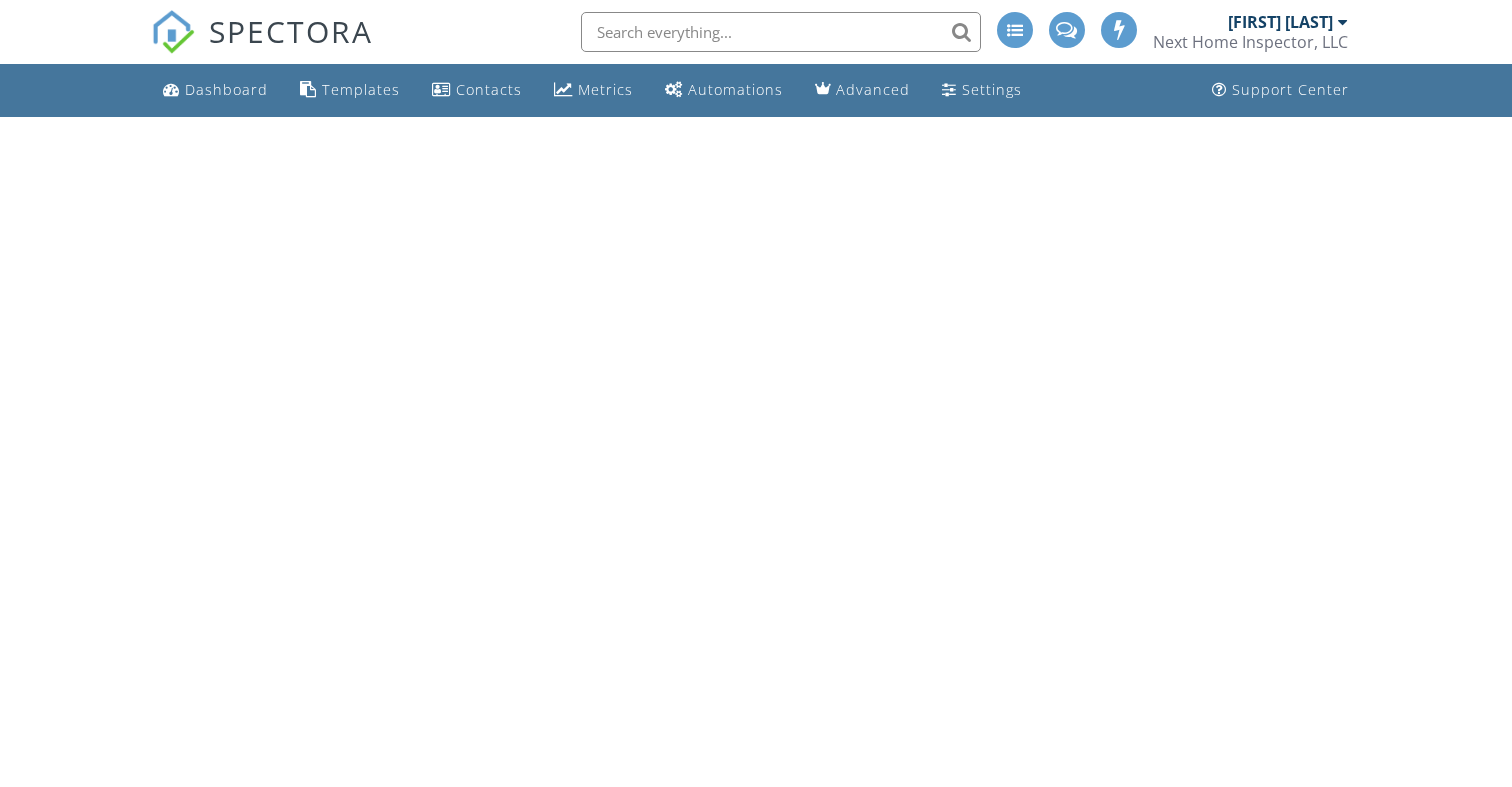 scroll, scrollTop: 0, scrollLeft: 0, axis: both 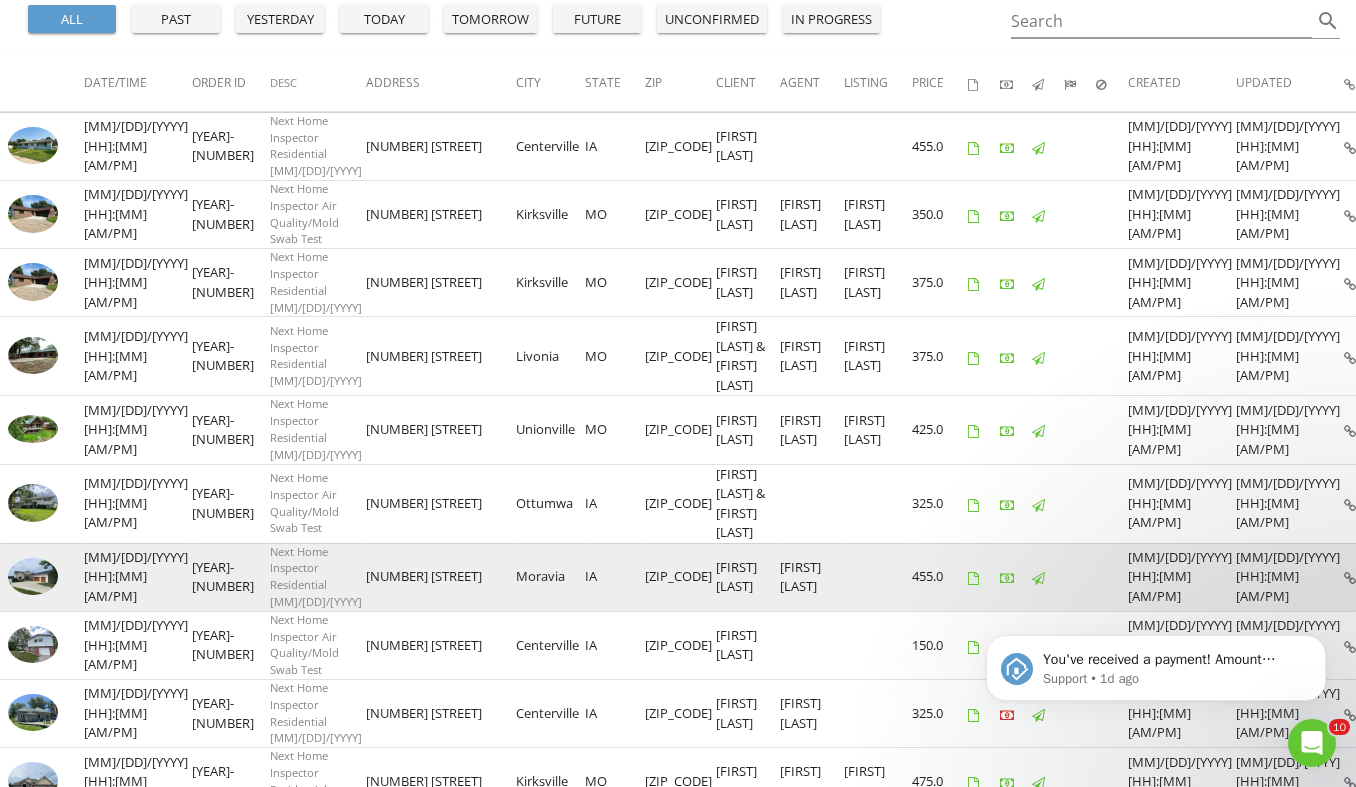 click at bounding box center [33, 576] 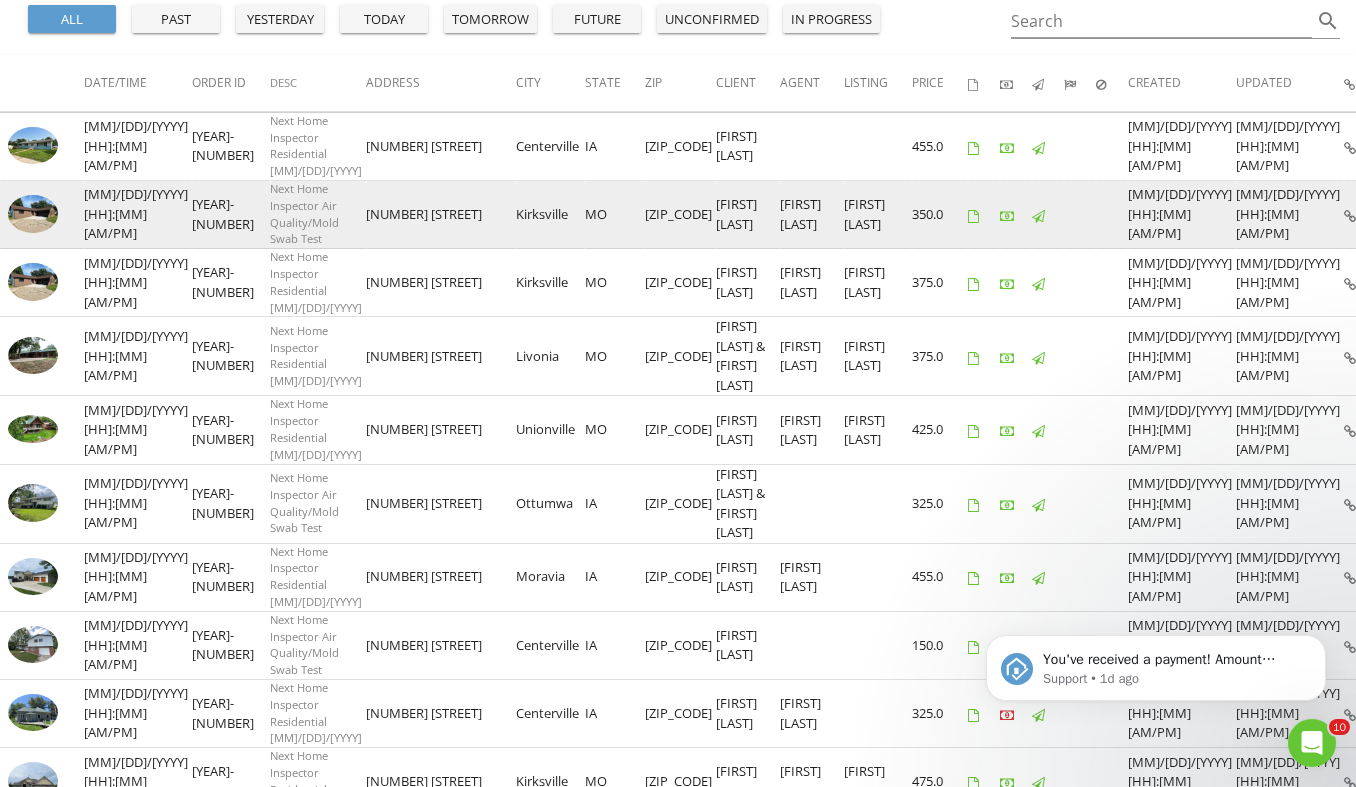 click at bounding box center (33, 213) 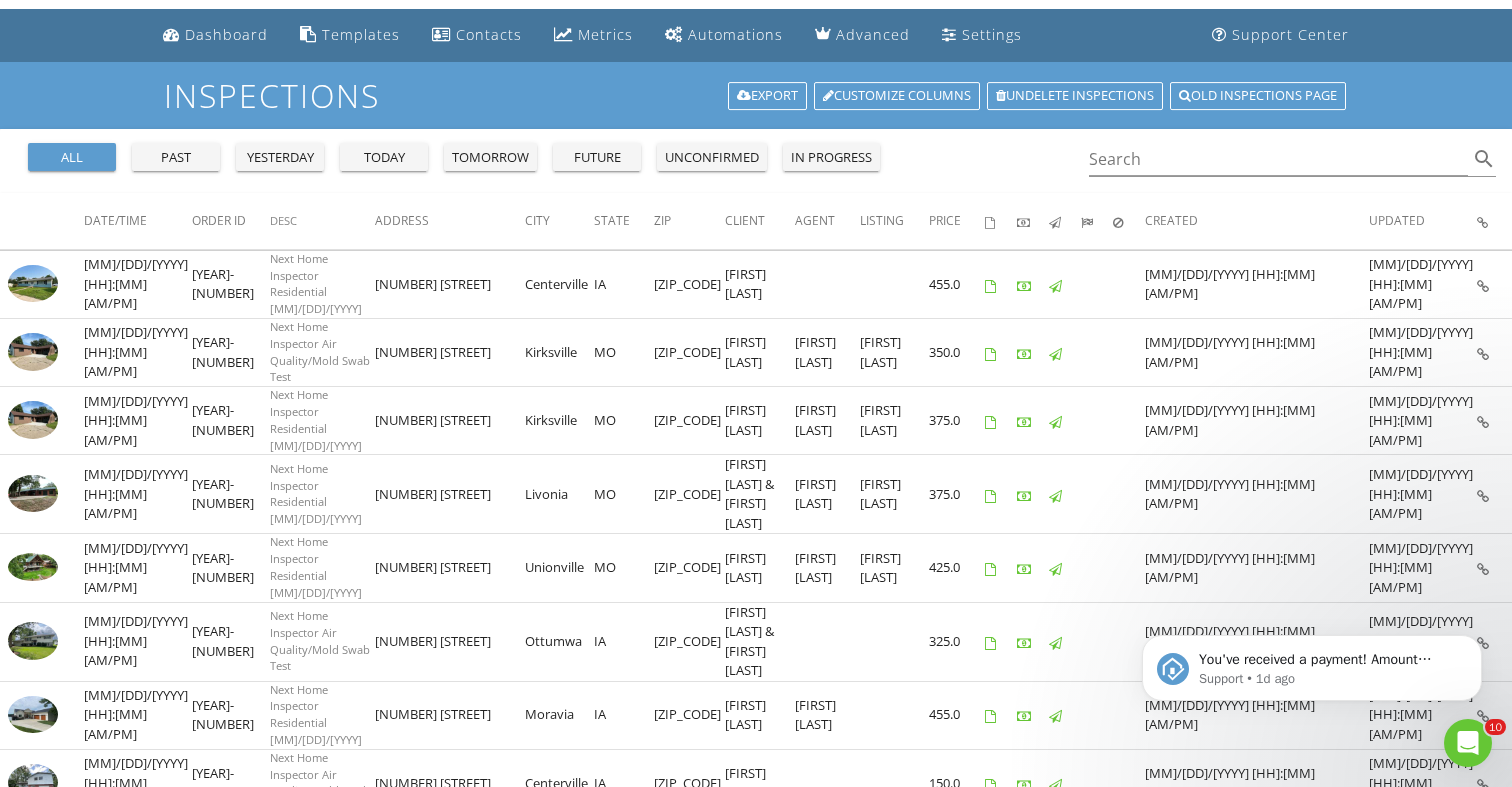 scroll, scrollTop: 0, scrollLeft: 0, axis: both 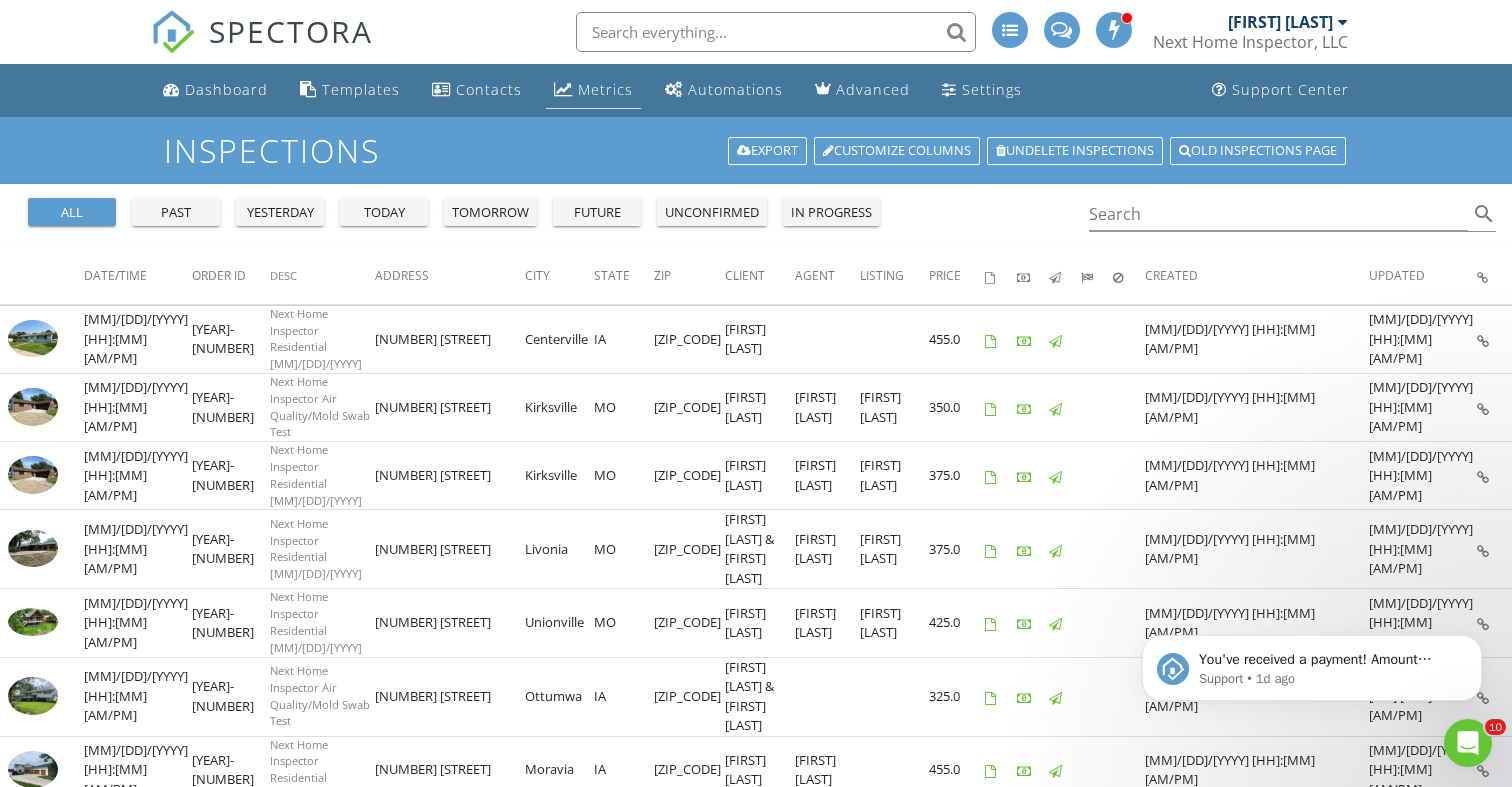 click on "Metrics" at bounding box center [593, 90] 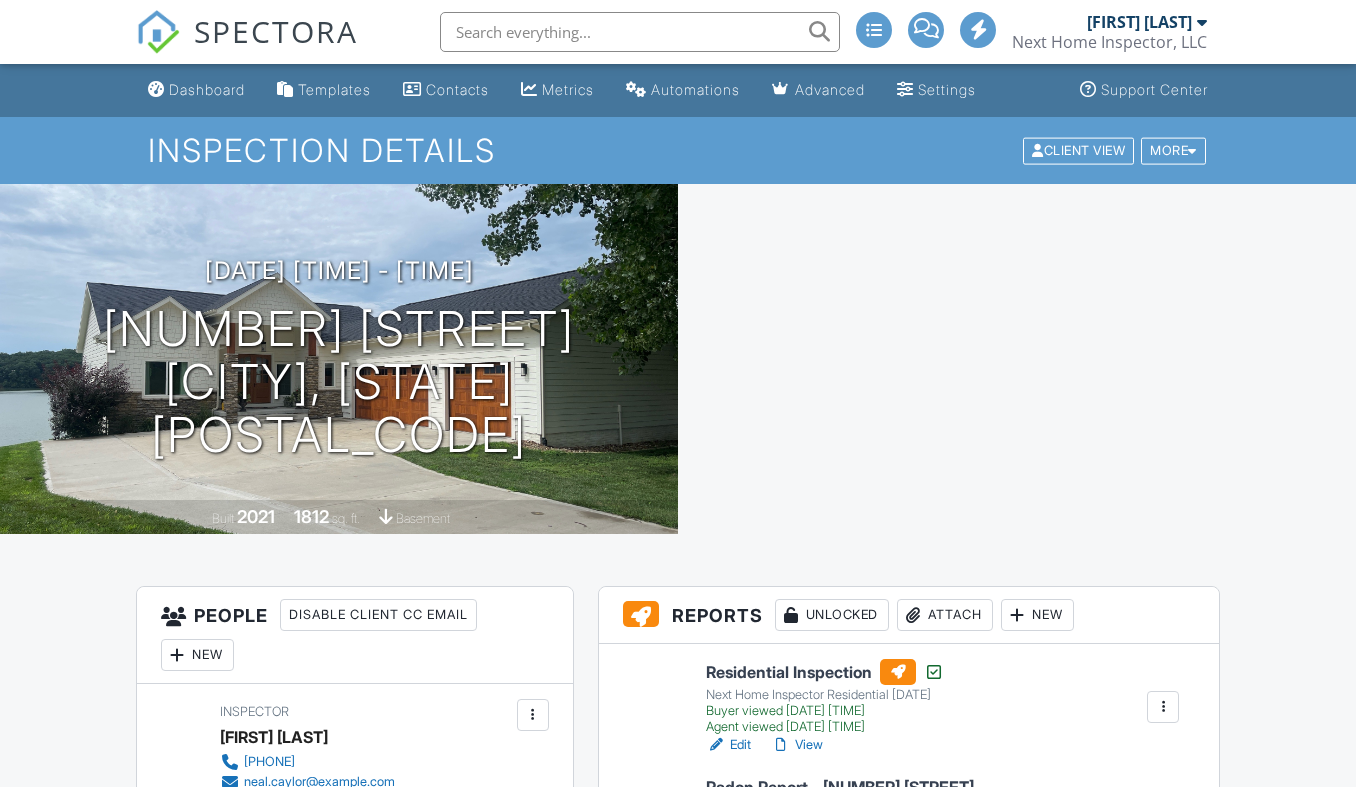 scroll, scrollTop: 0, scrollLeft: 0, axis: both 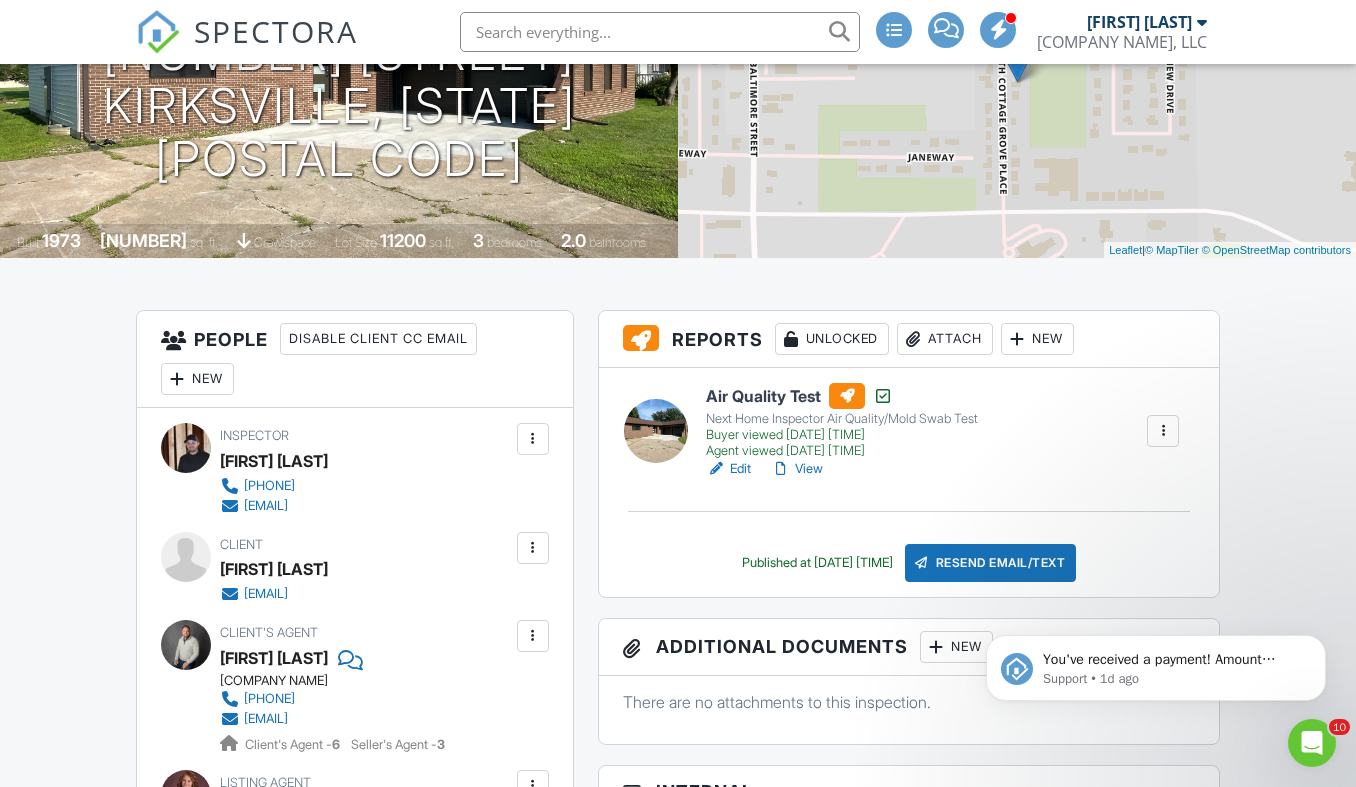 click on "New" at bounding box center (1037, 339) 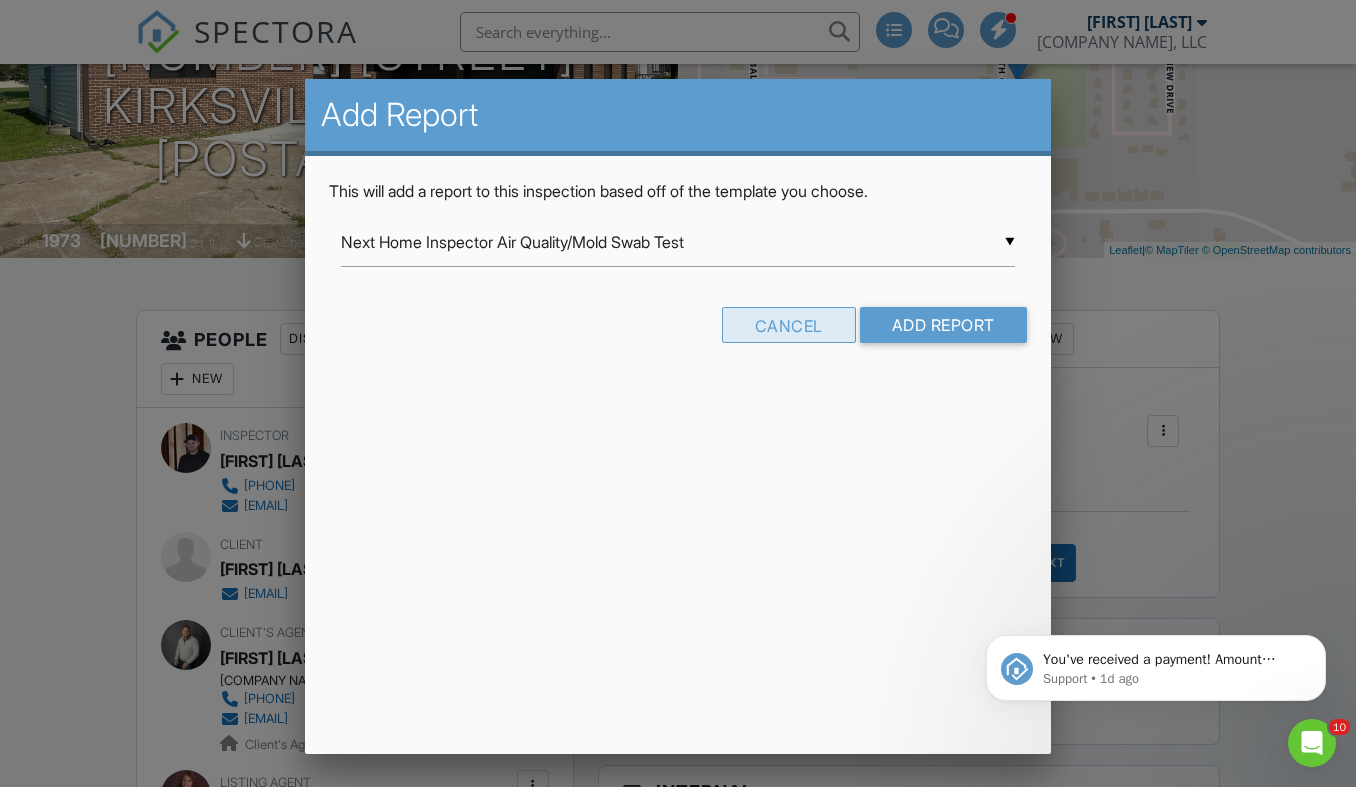 click on "Cancel" at bounding box center [789, 325] 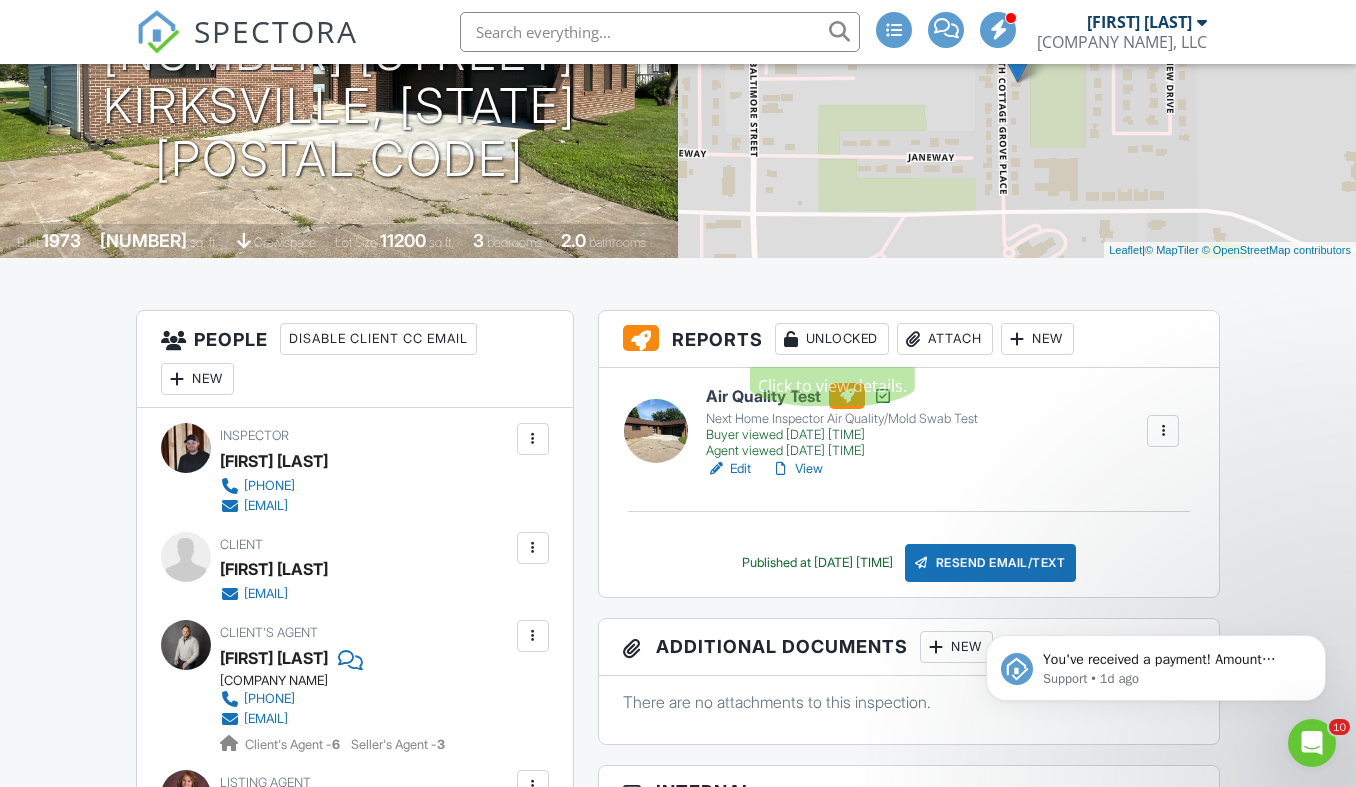 click at bounding box center [914, 339] 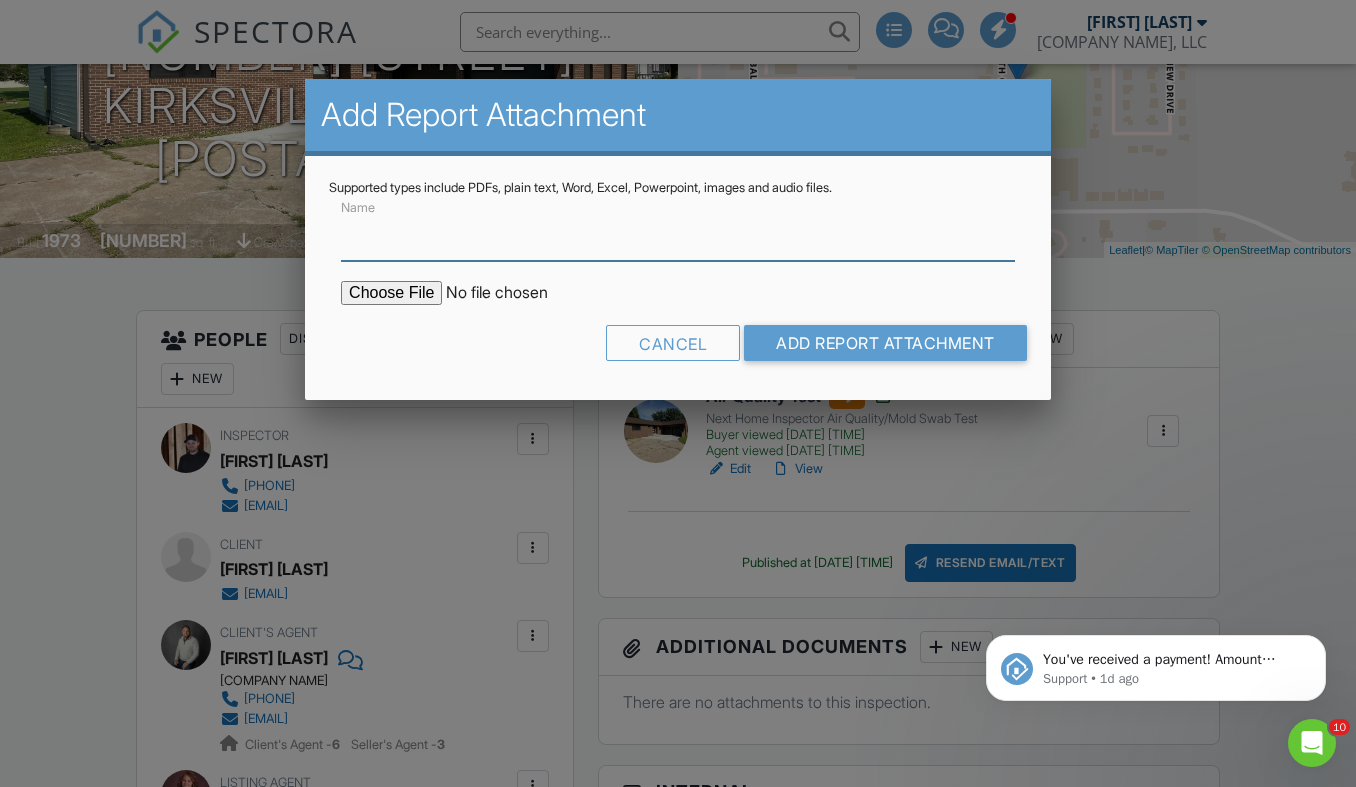 click on "Name" at bounding box center (678, 236) 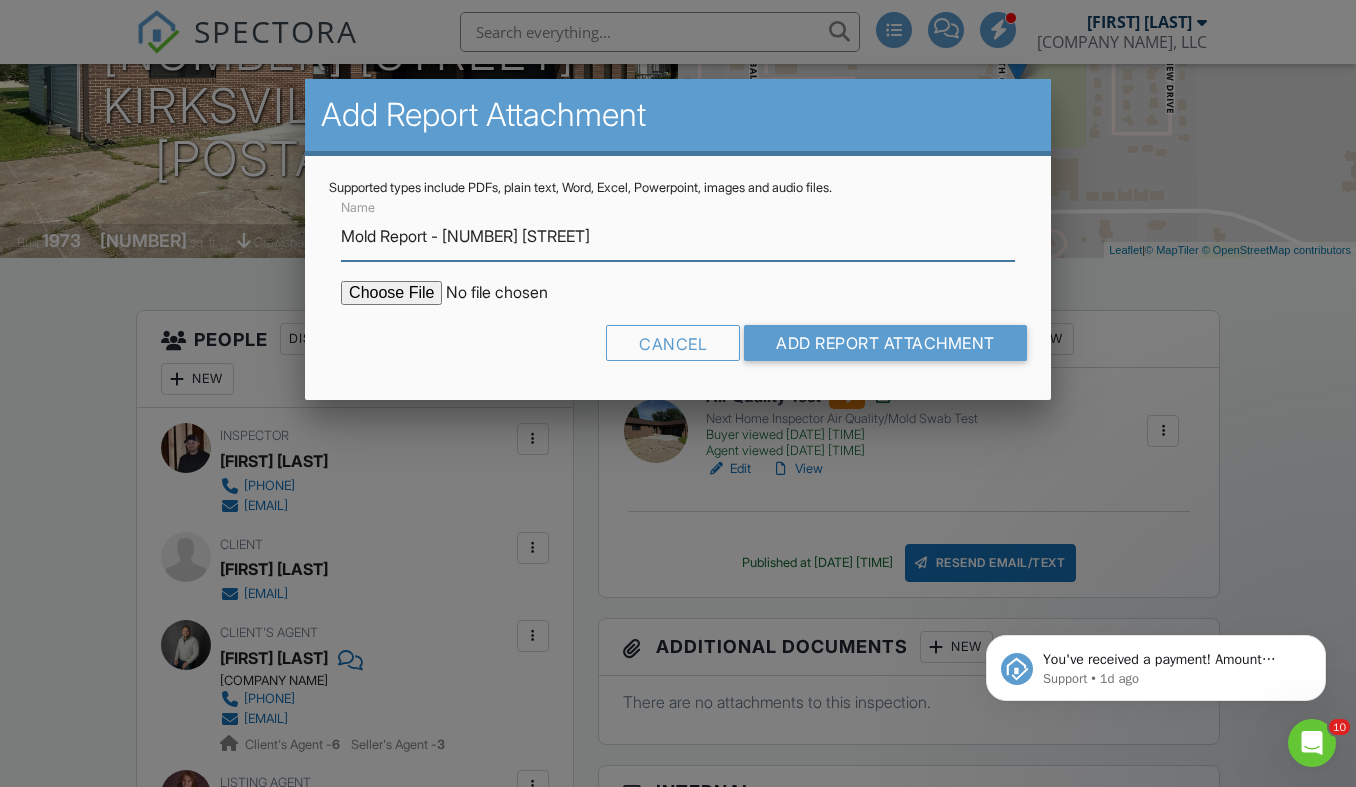 type on "Mold Report - [NUMBER] [STREET]" 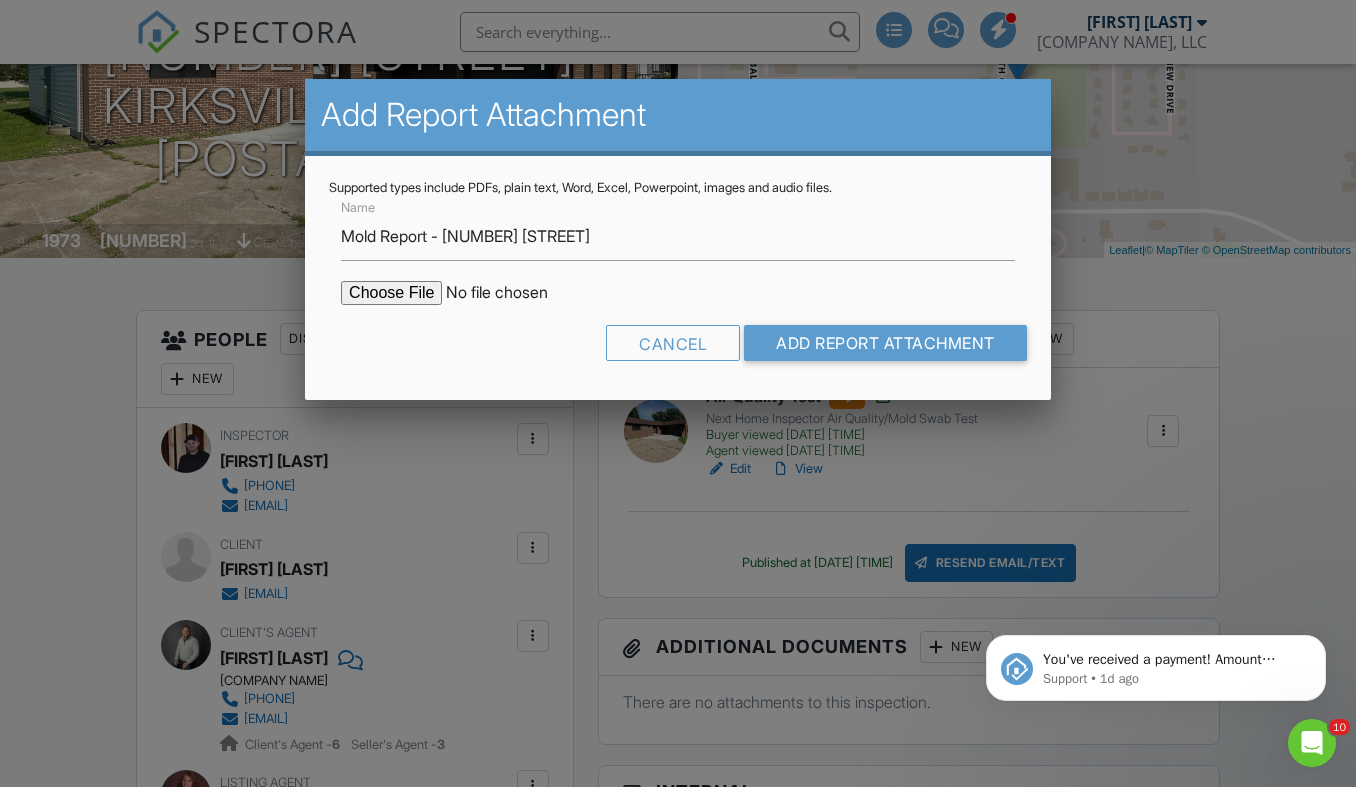 click at bounding box center [511, 293] 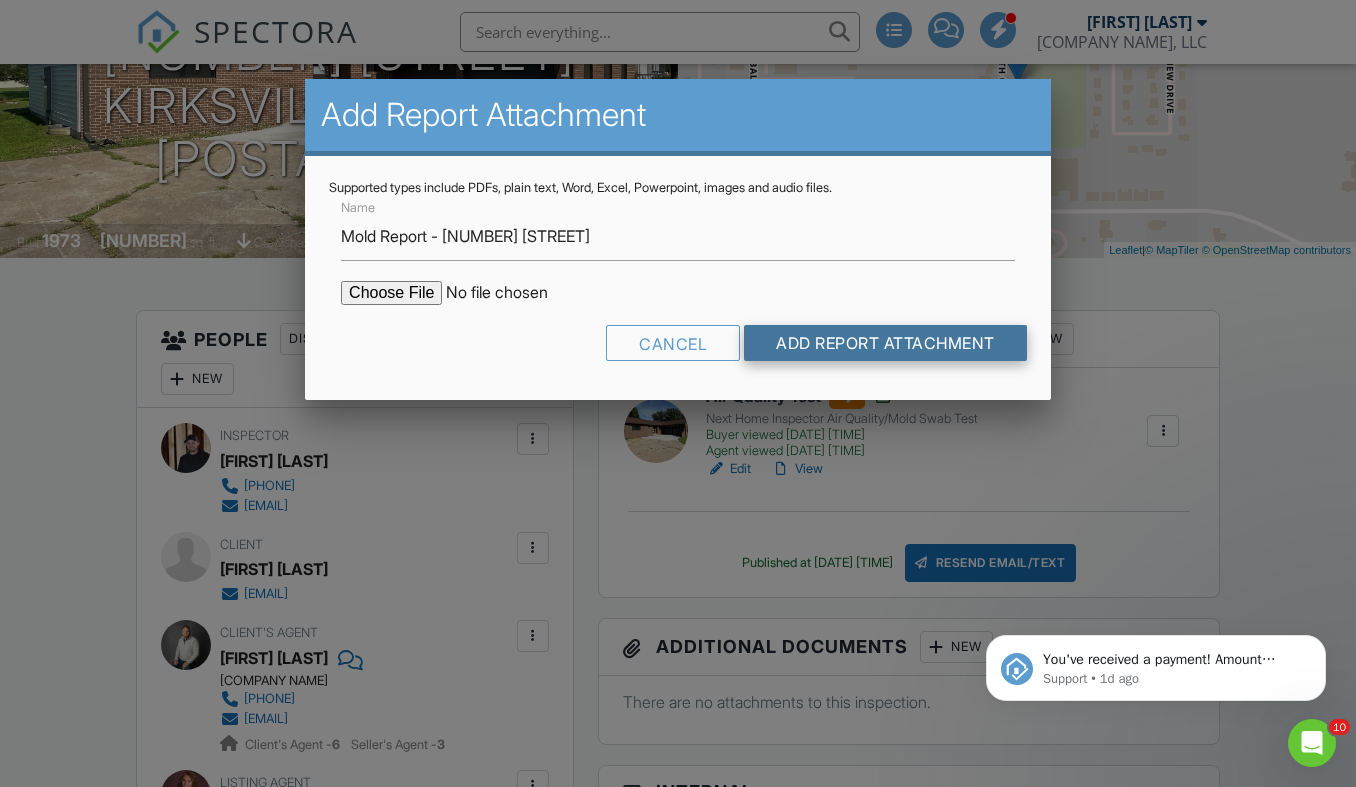 click on "Add Report Attachment" at bounding box center (885, 343) 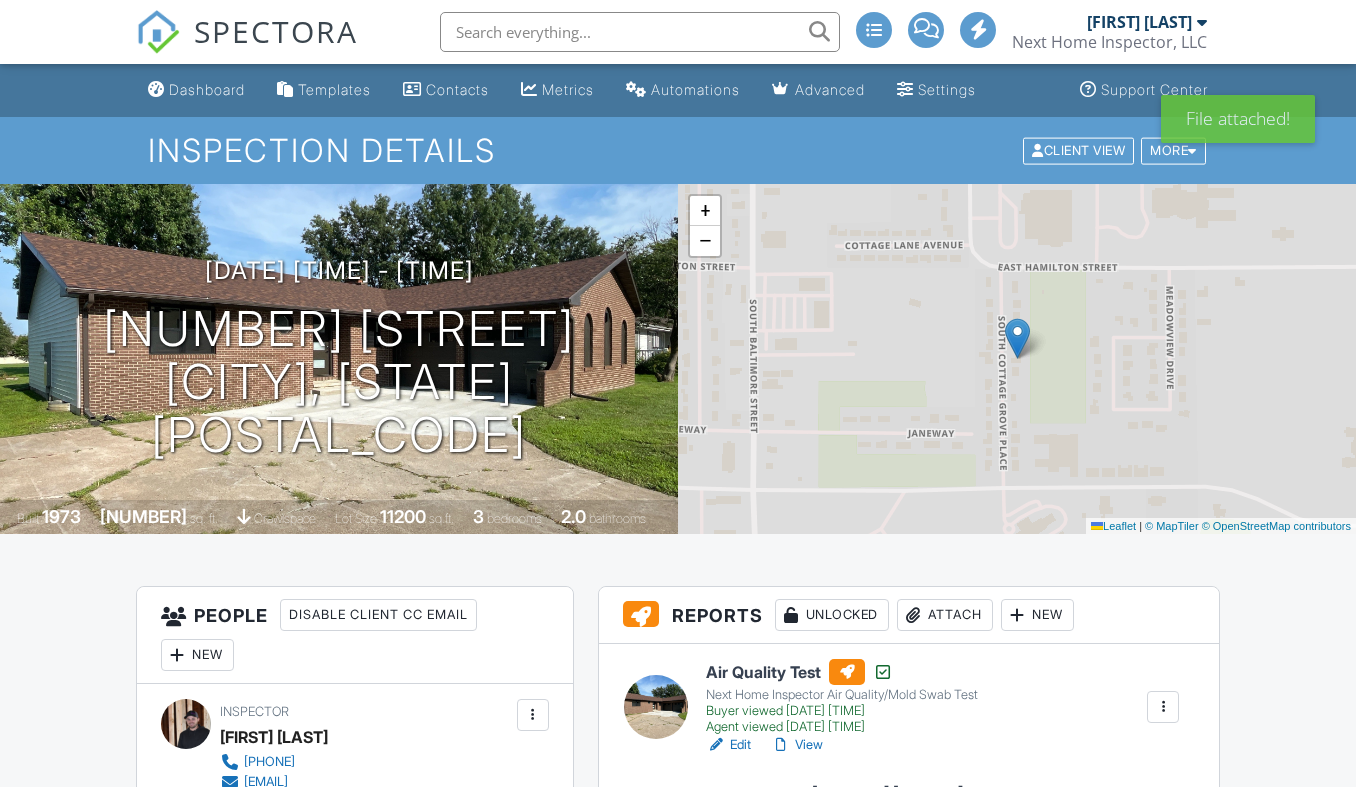 scroll, scrollTop: 0, scrollLeft: 0, axis: both 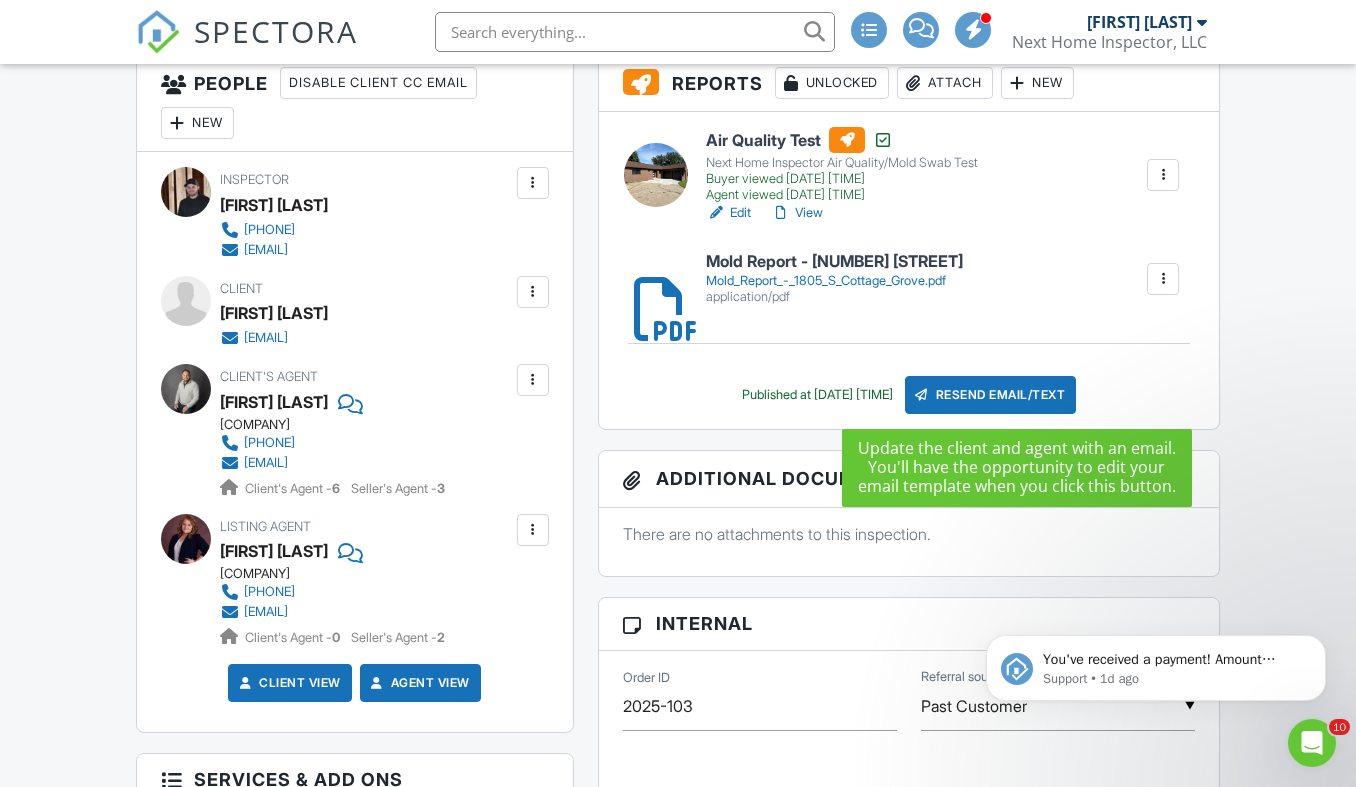 click on "Resend Email/Text" at bounding box center (991, 395) 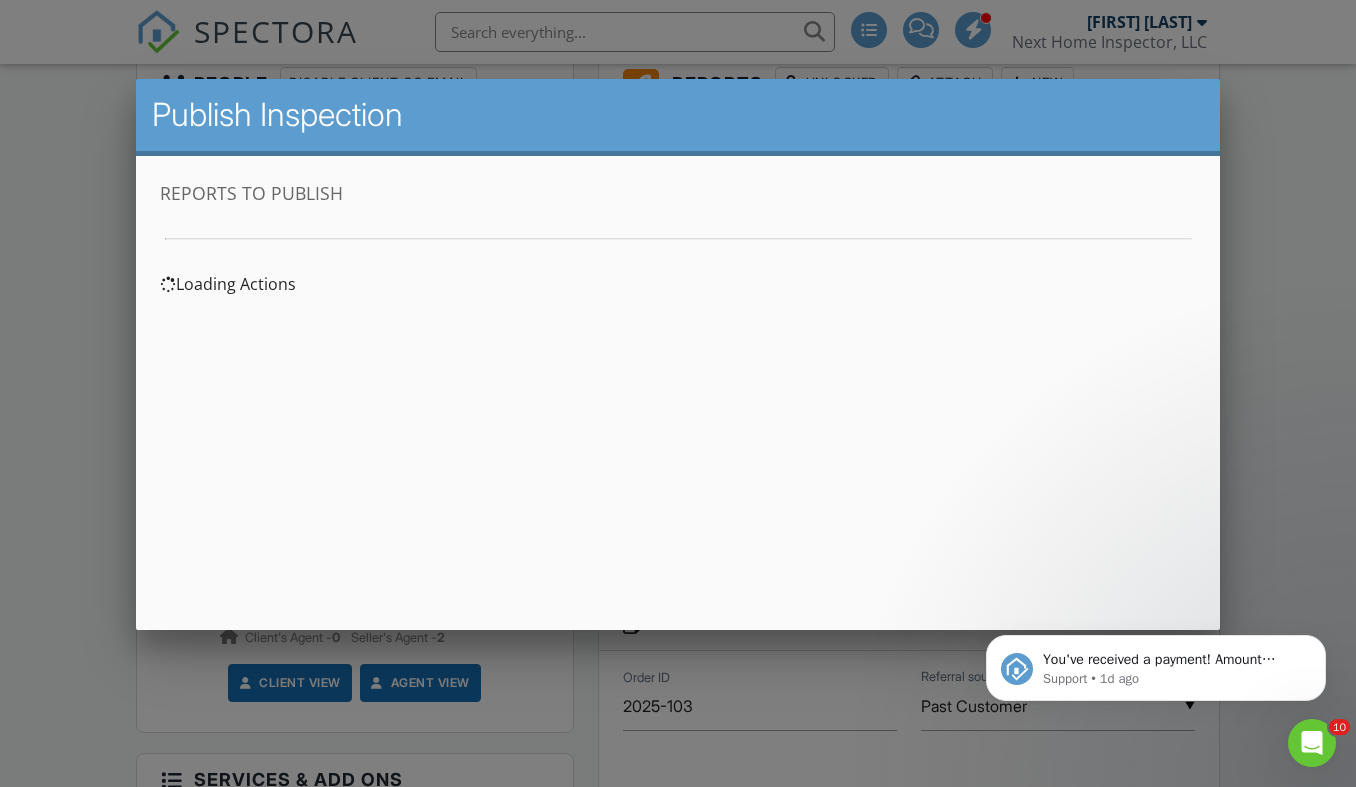 scroll, scrollTop: 0, scrollLeft: 0, axis: both 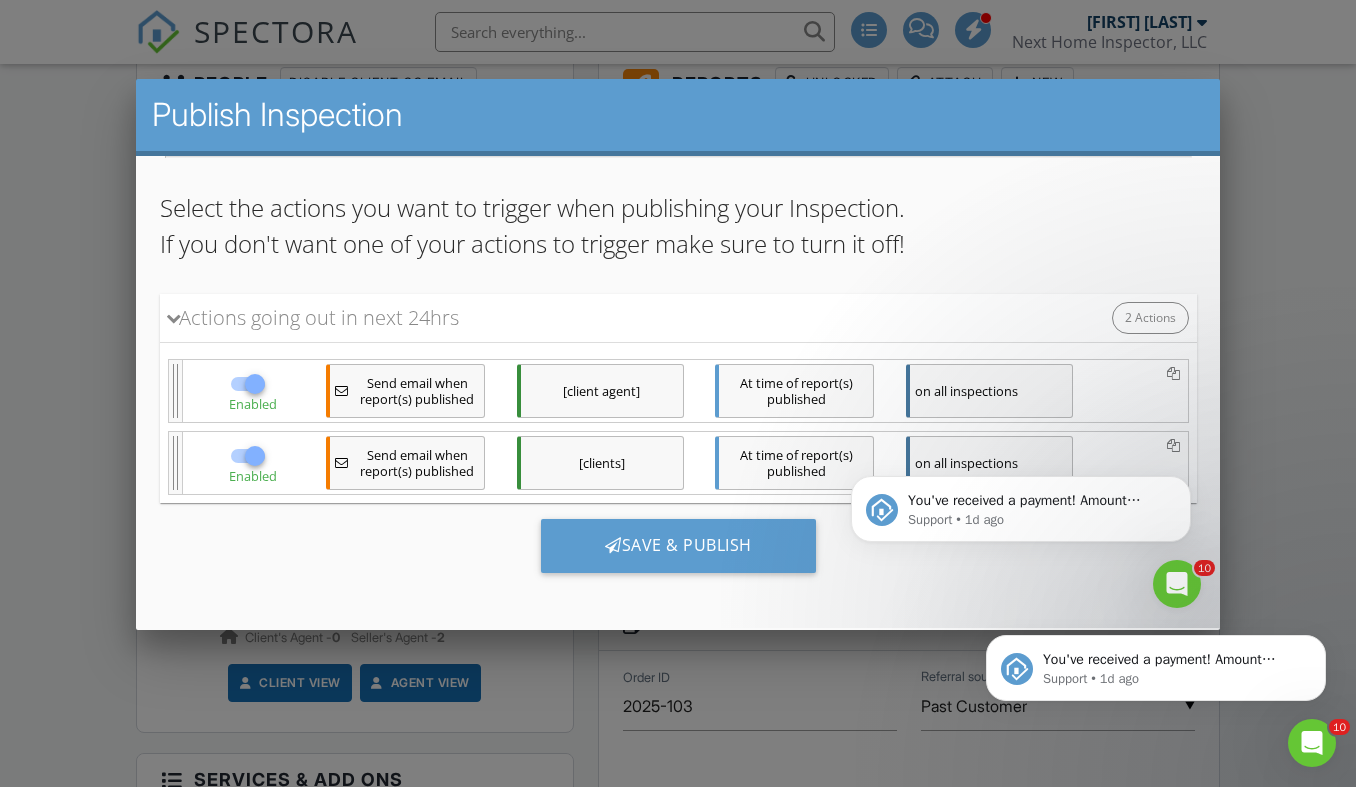 click at bounding box center [678, 392] 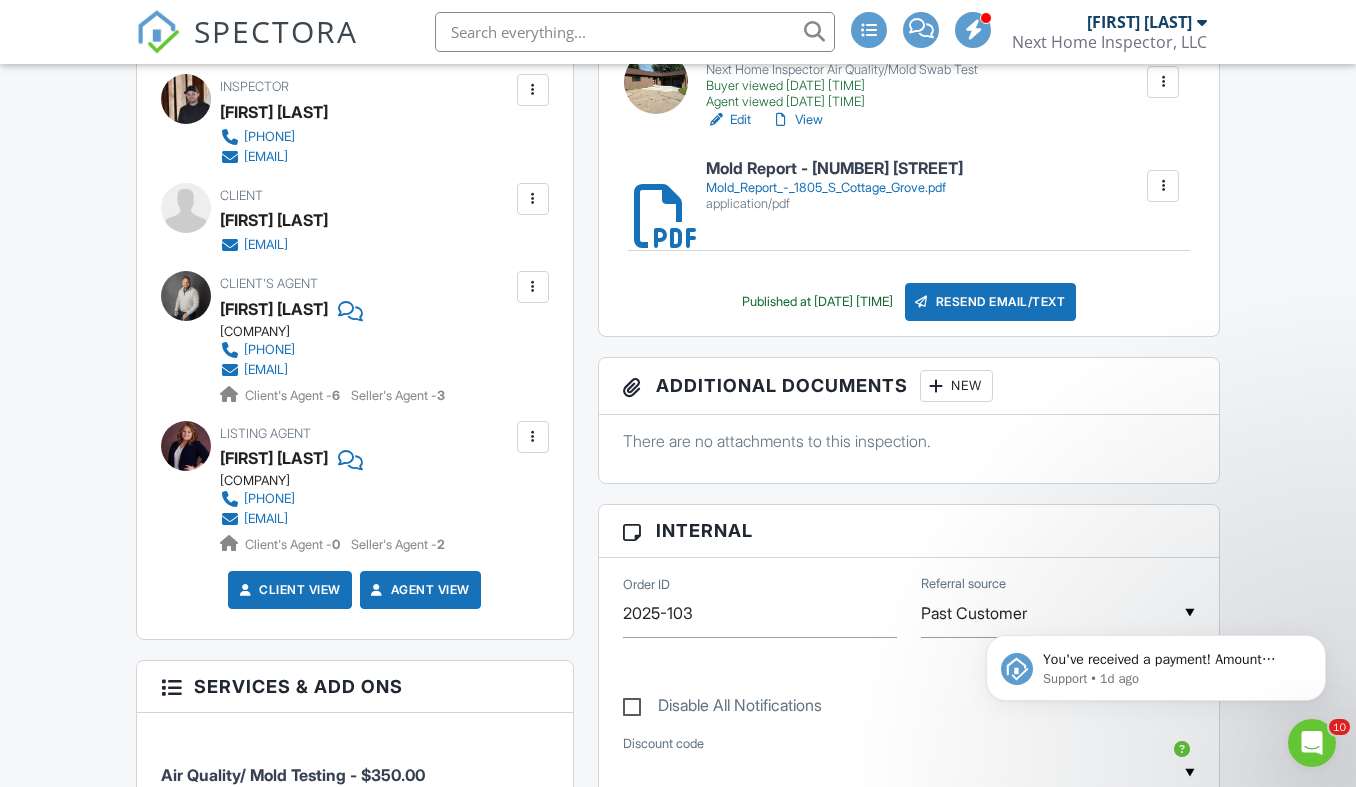 scroll, scrollTop: 646, scrollLeft: 0, axis: vertical 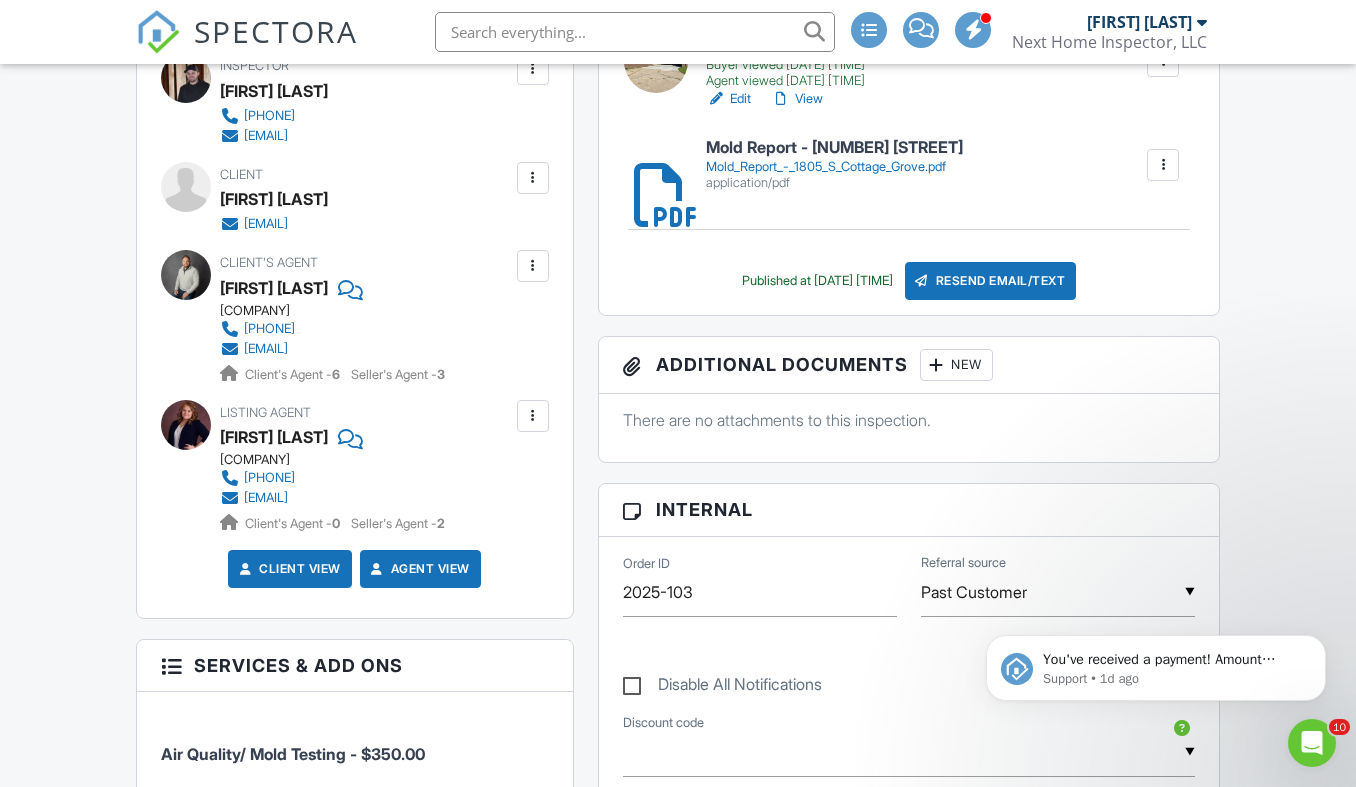 click on "Resend Email/Text" at bounding box center [991, 281] 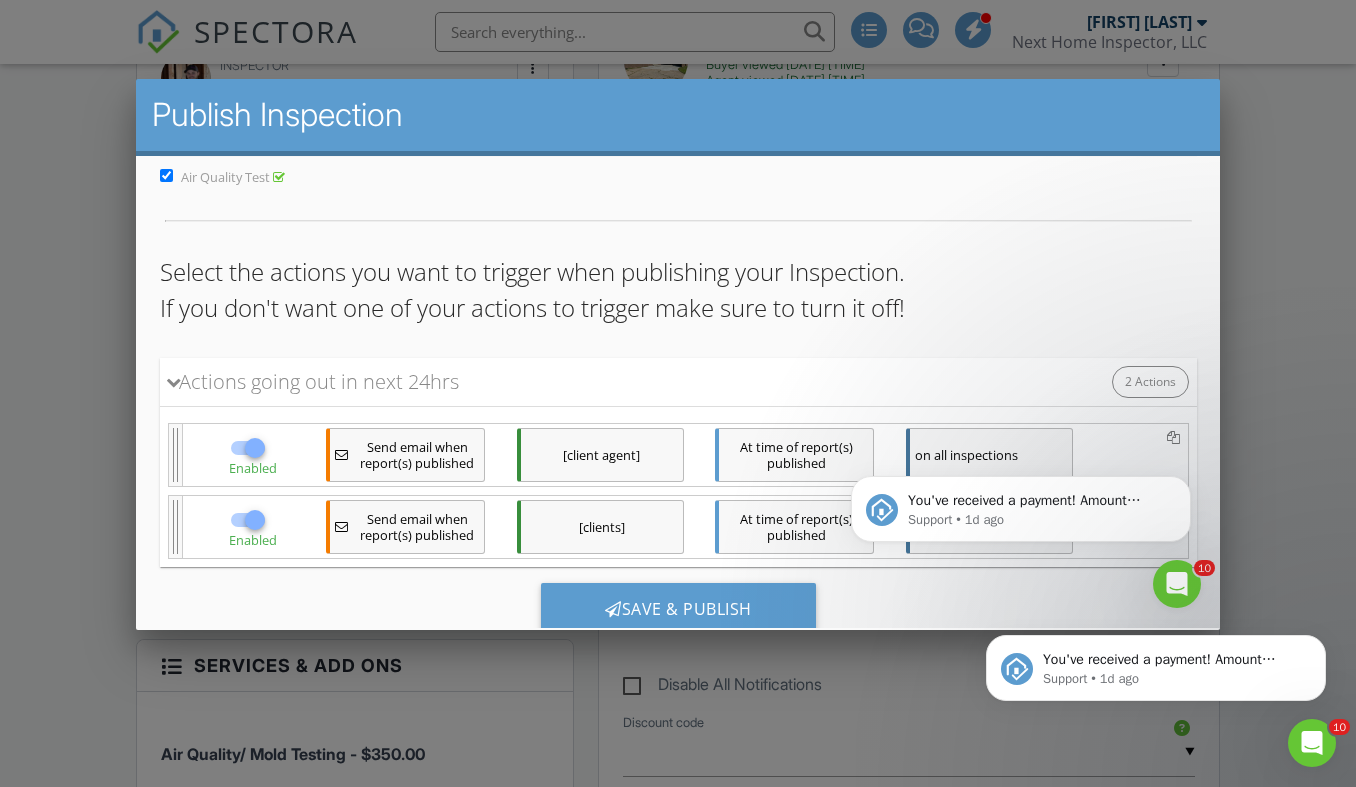 scroll, scrollTop: 121, scrollLeft: 0, axis: vertical 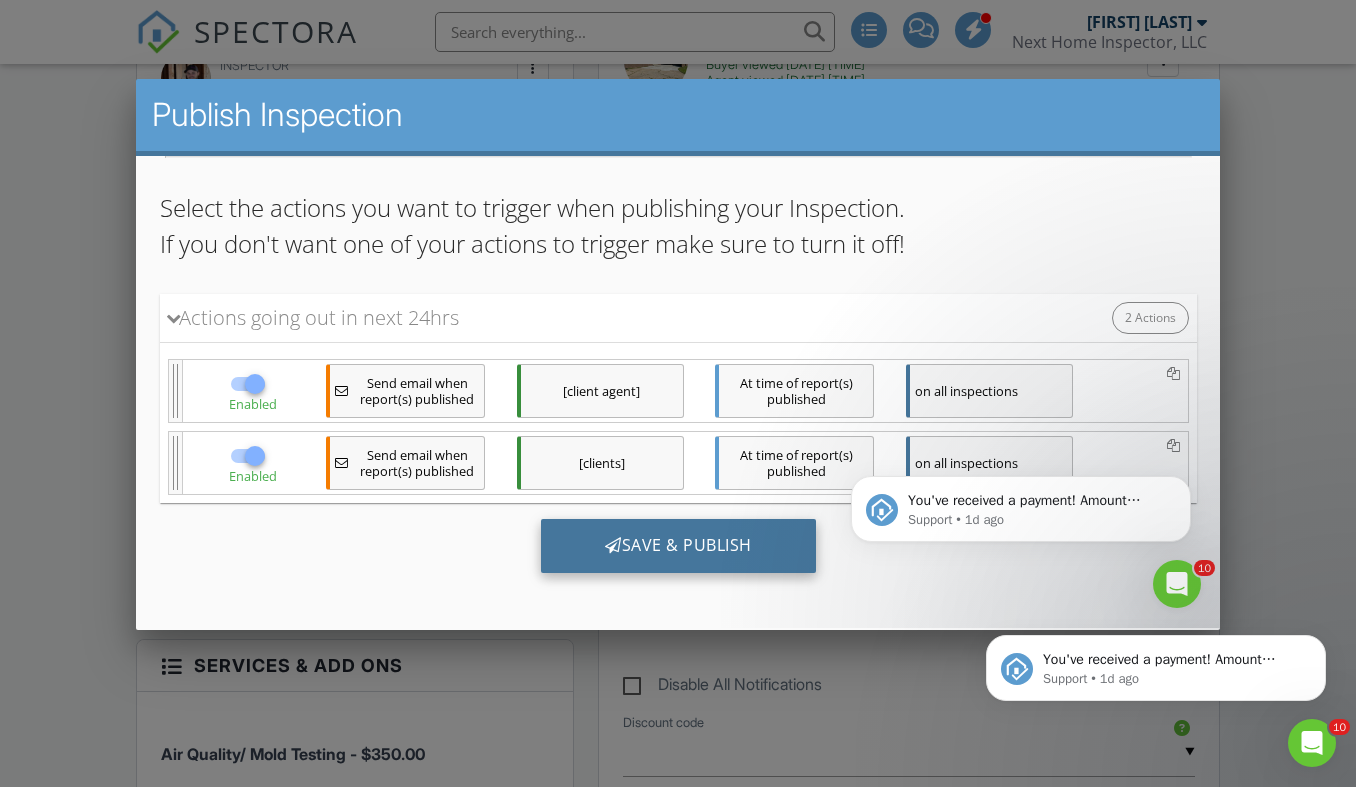 click on "Save & Publish" at bounding box center (677, 545) 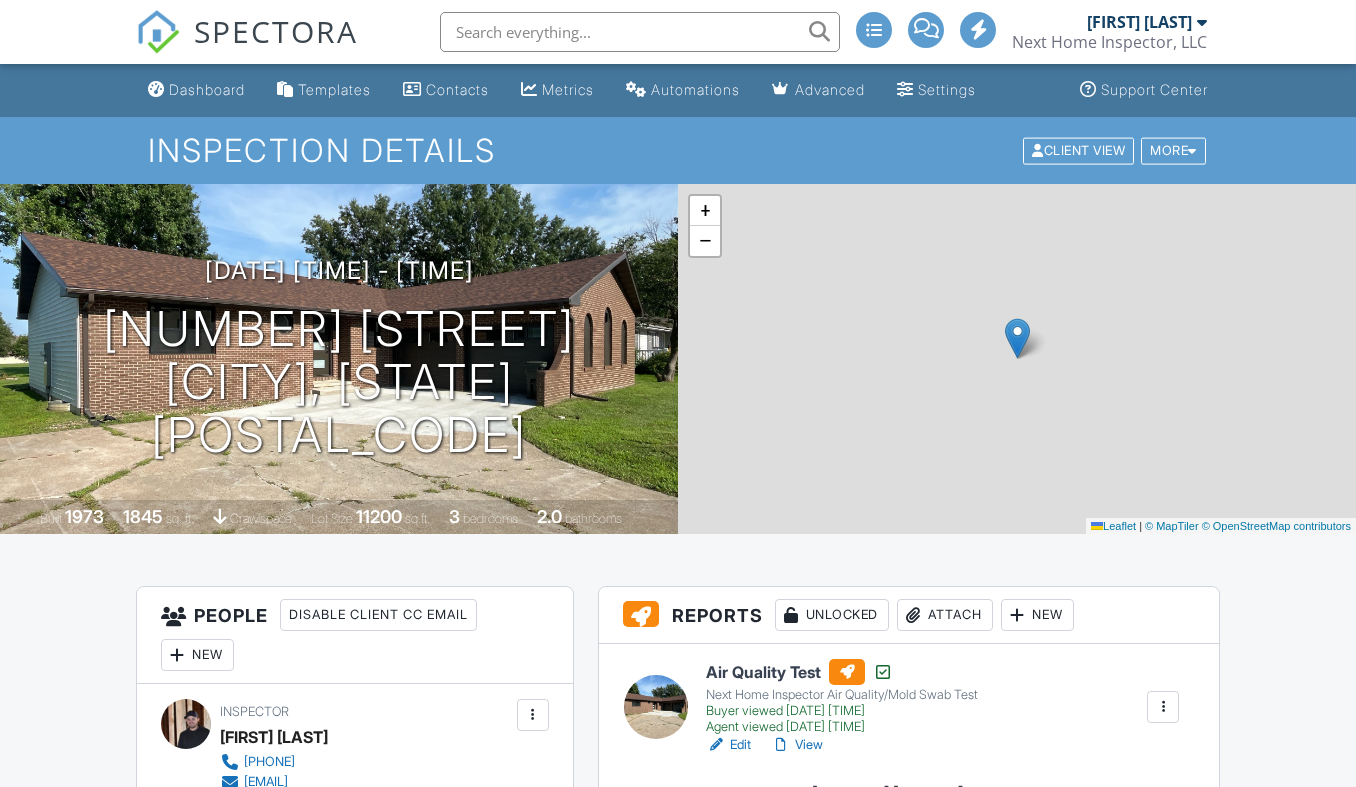 scroll, scrollTop: 0, scrollLeft: 0, axis: both 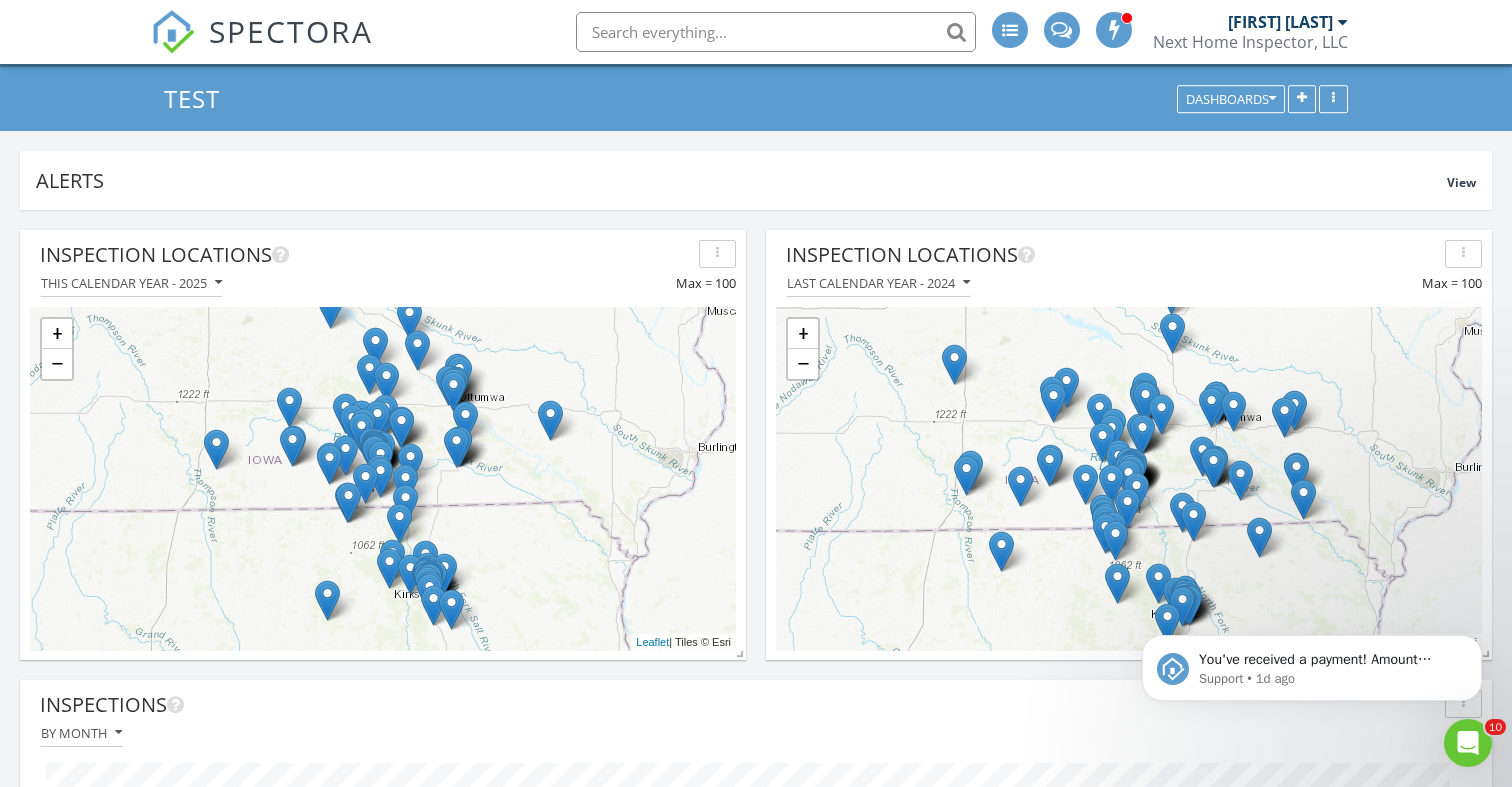 click at bounding box center (717, 254) 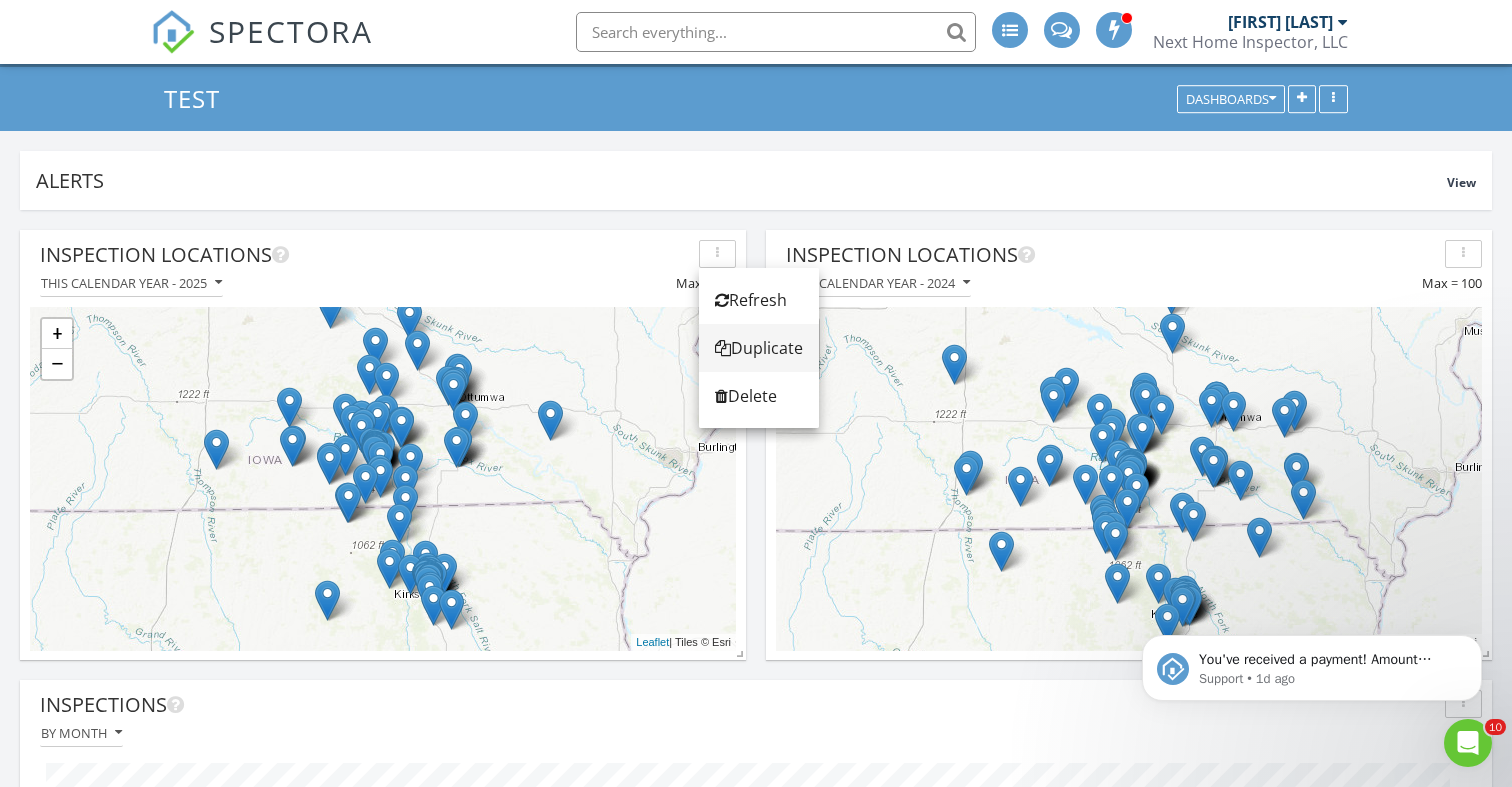 click on "Duplicate" at bounding box center (759, 348) 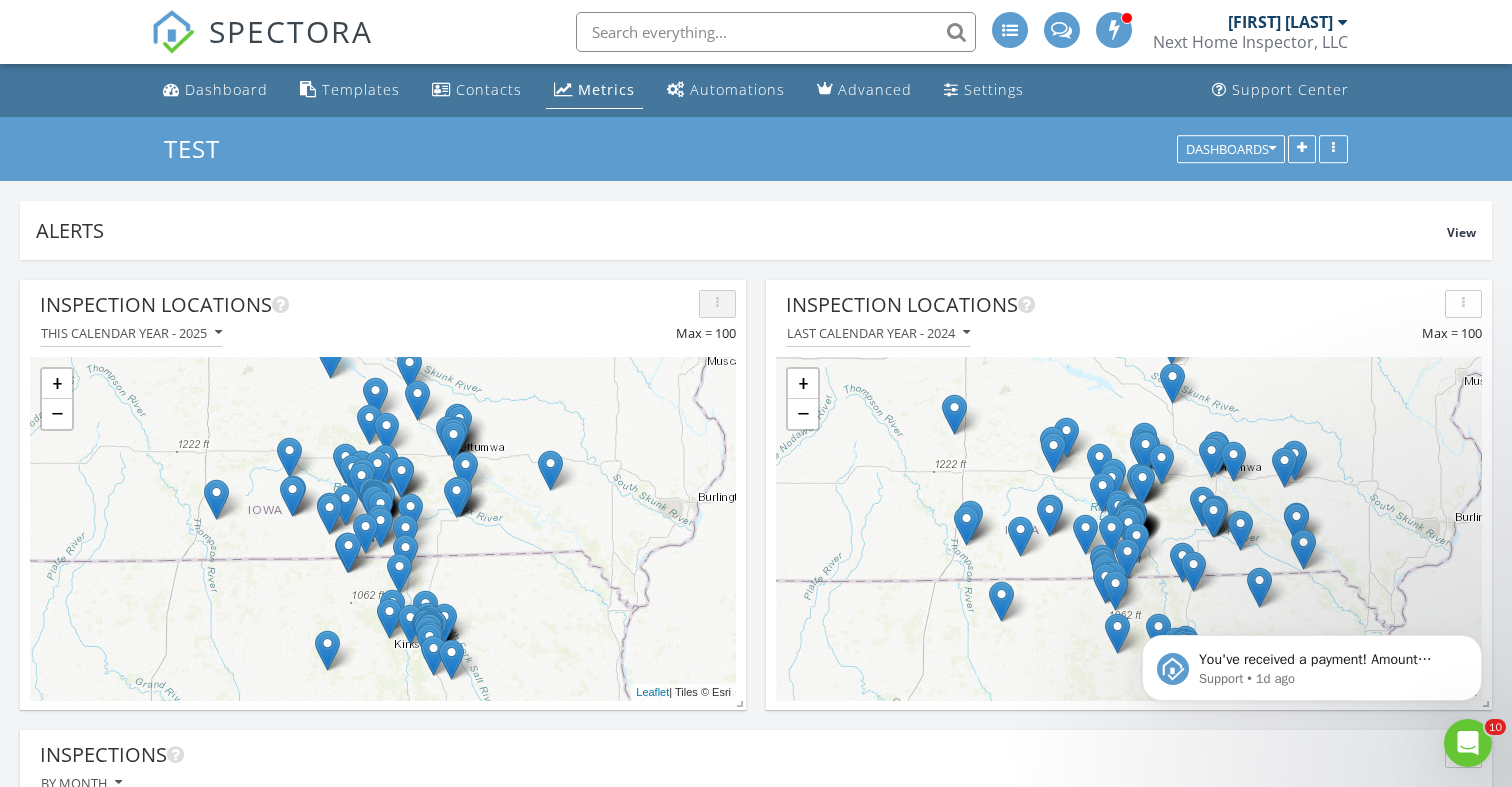 click at bounding box center (717, 304) 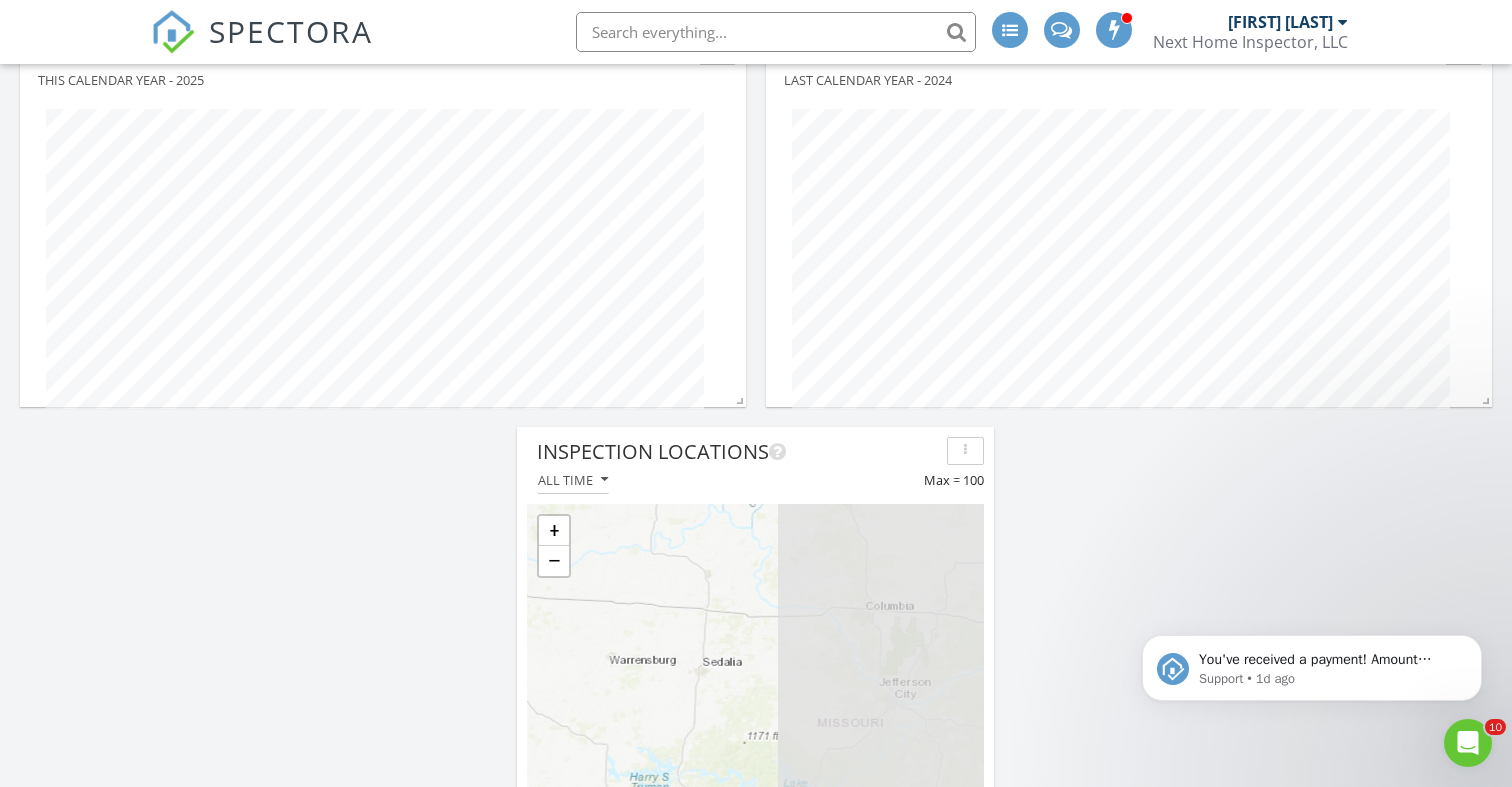 drag, startPoint x: 744, startPoint y: 561, endPoint x: 770, endPoint y: 80, distance: 481.70218 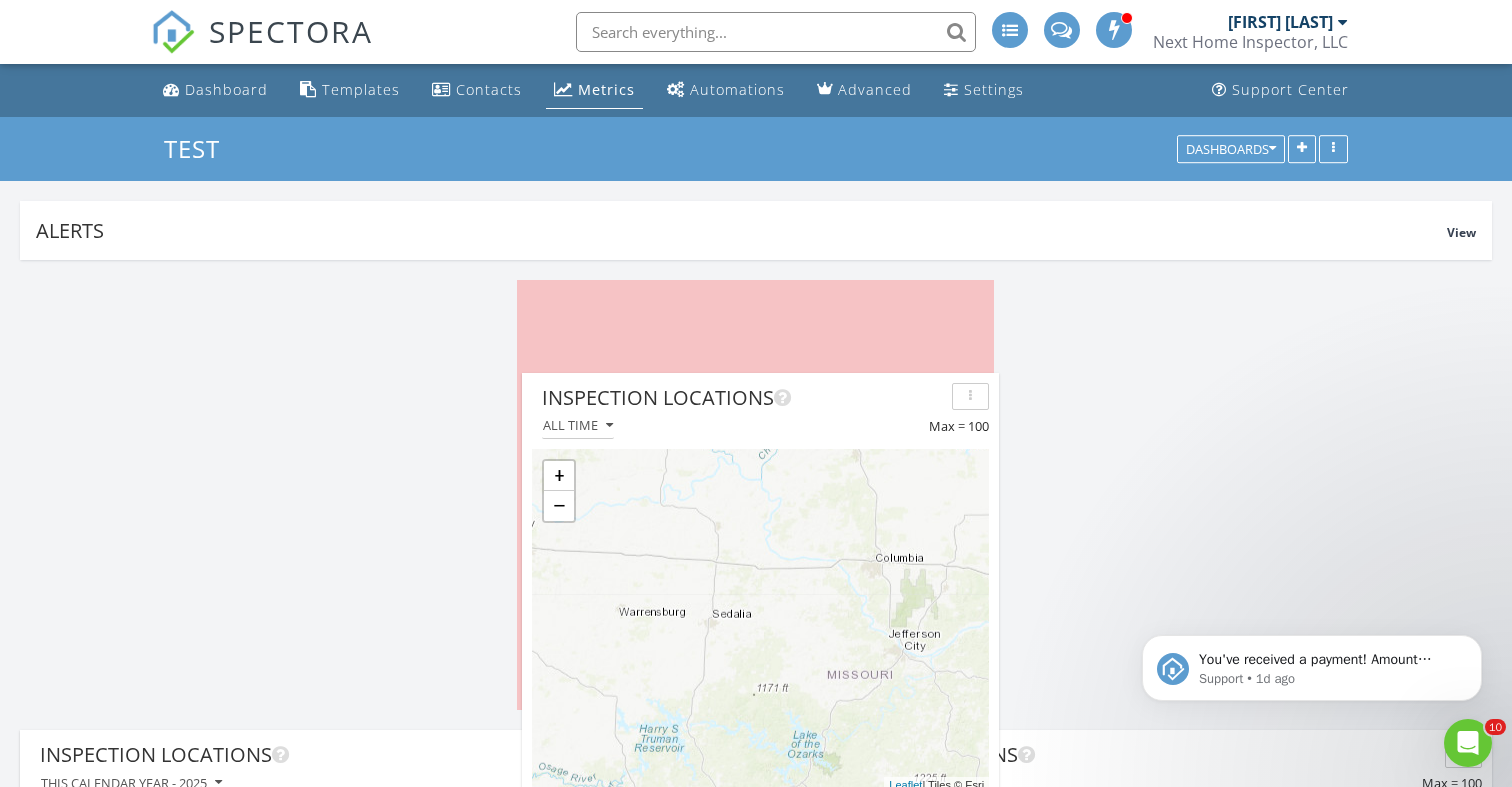 drag, startPoint x: 790, startPoint y: 446, endPoint x: 795, endPoint y: 391, distance: 55.226807 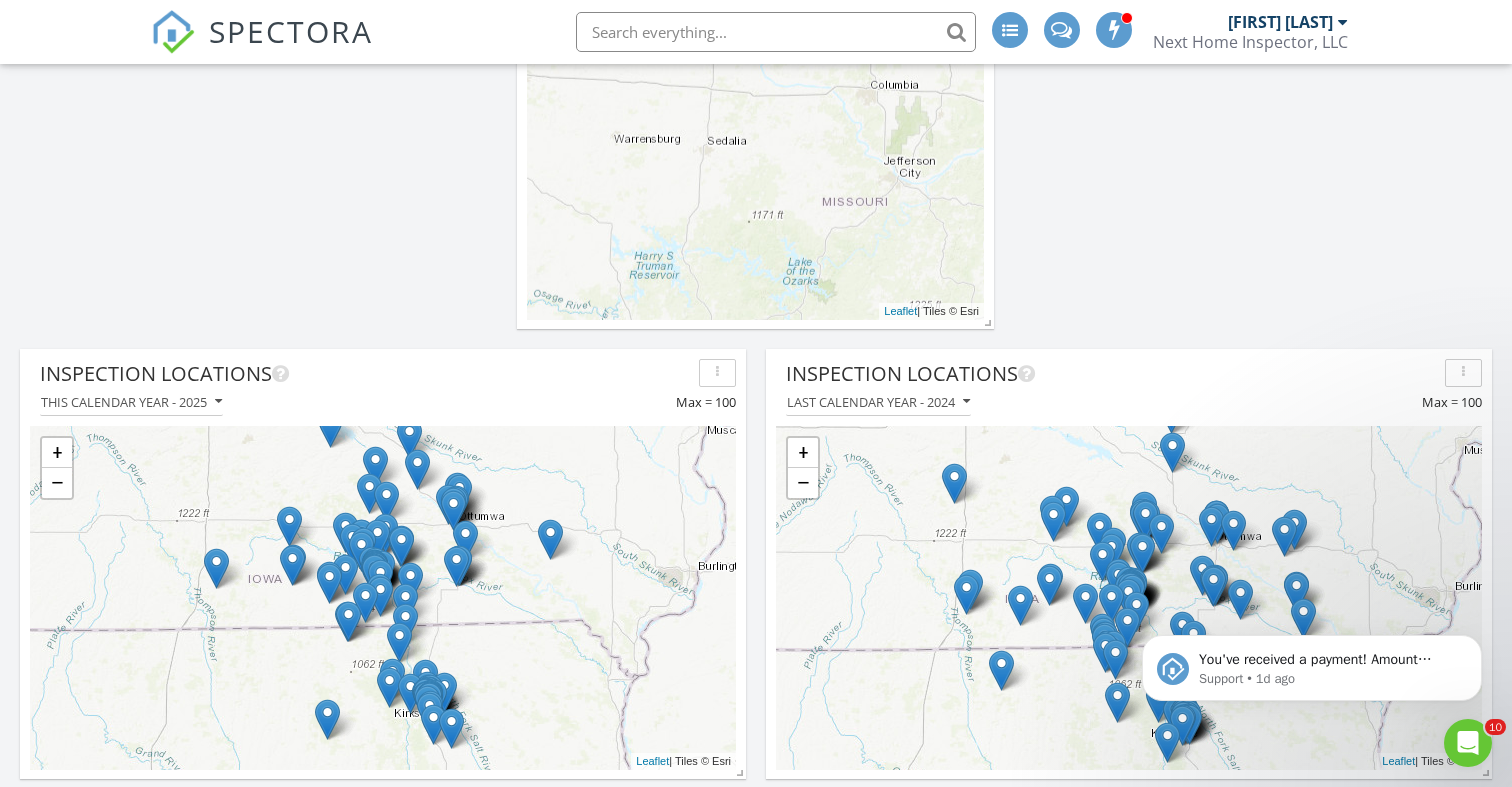 click on "+ − Leaflet  | Tiles © Esri" at bounding box center (383, 598) 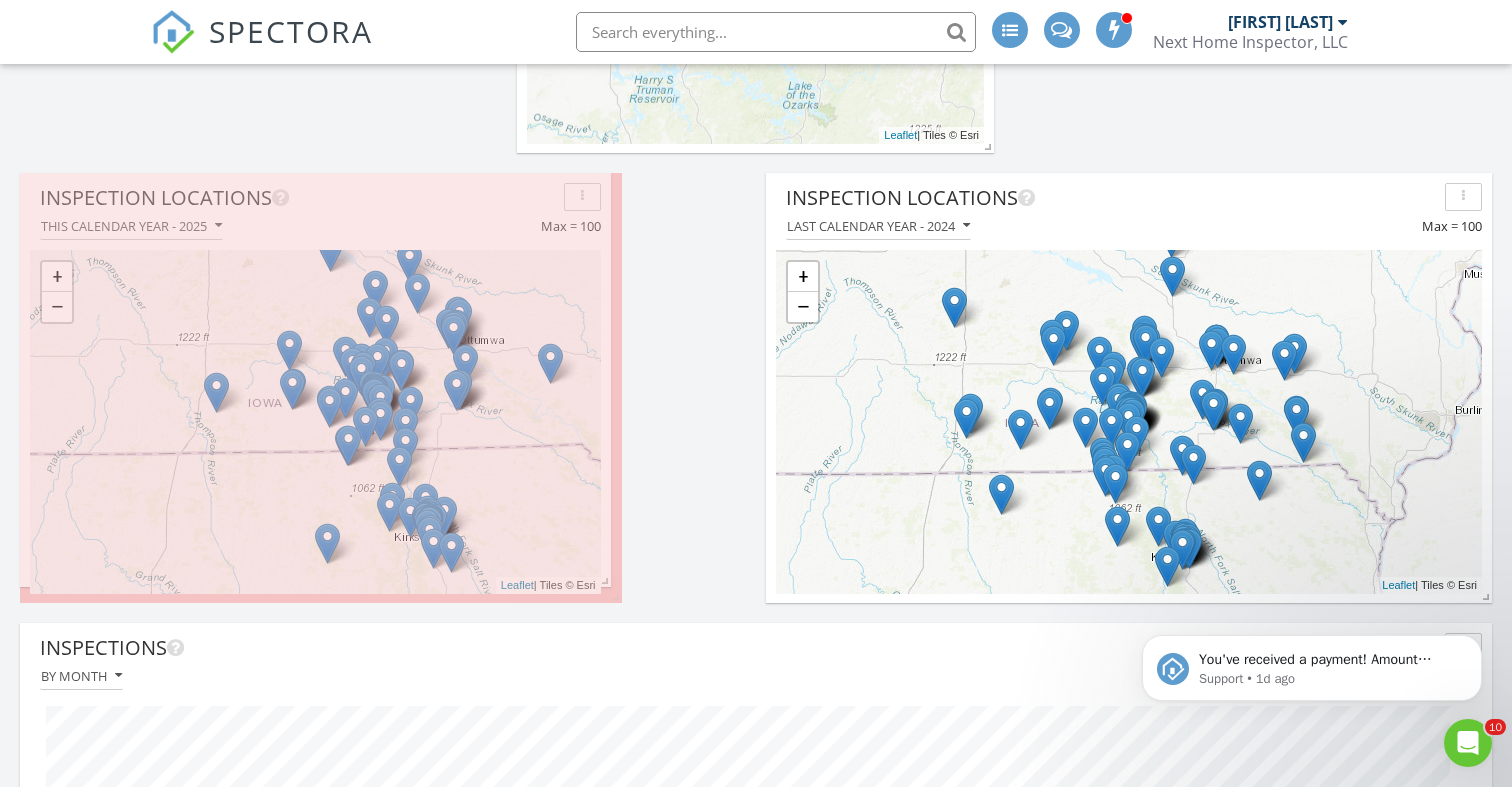 drag, startPoint x: 743, startPoint y: 598, endPoint x: 609, endPoint y: 583, distance: 134.83694 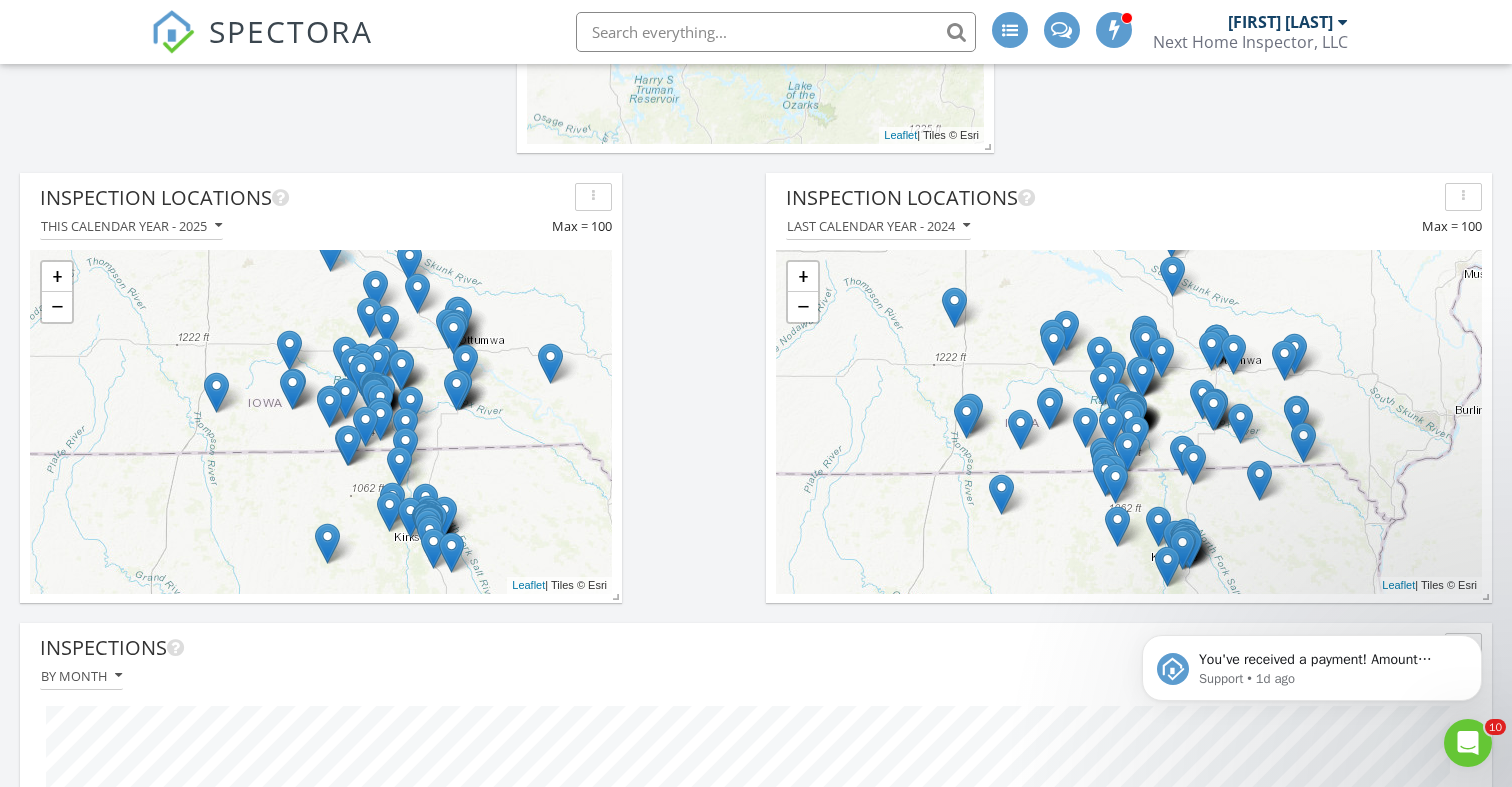 click on "You've received a payment!  Amount  $455.00  Fee  $0.00  Net  $455.00  Transaction #  pi_3RqwOGK7snlDGpRF1wAW4E3l  Inspection  1006 E State St, Centerville, IA 52544 Payouts to your bank or debit card occur on a daily basis. Each payment usually takes two business days to process. You can view your pending payout amount here. If you have any questions reach out on our chat bubble at app.spectora.com. Support • 1d ago" 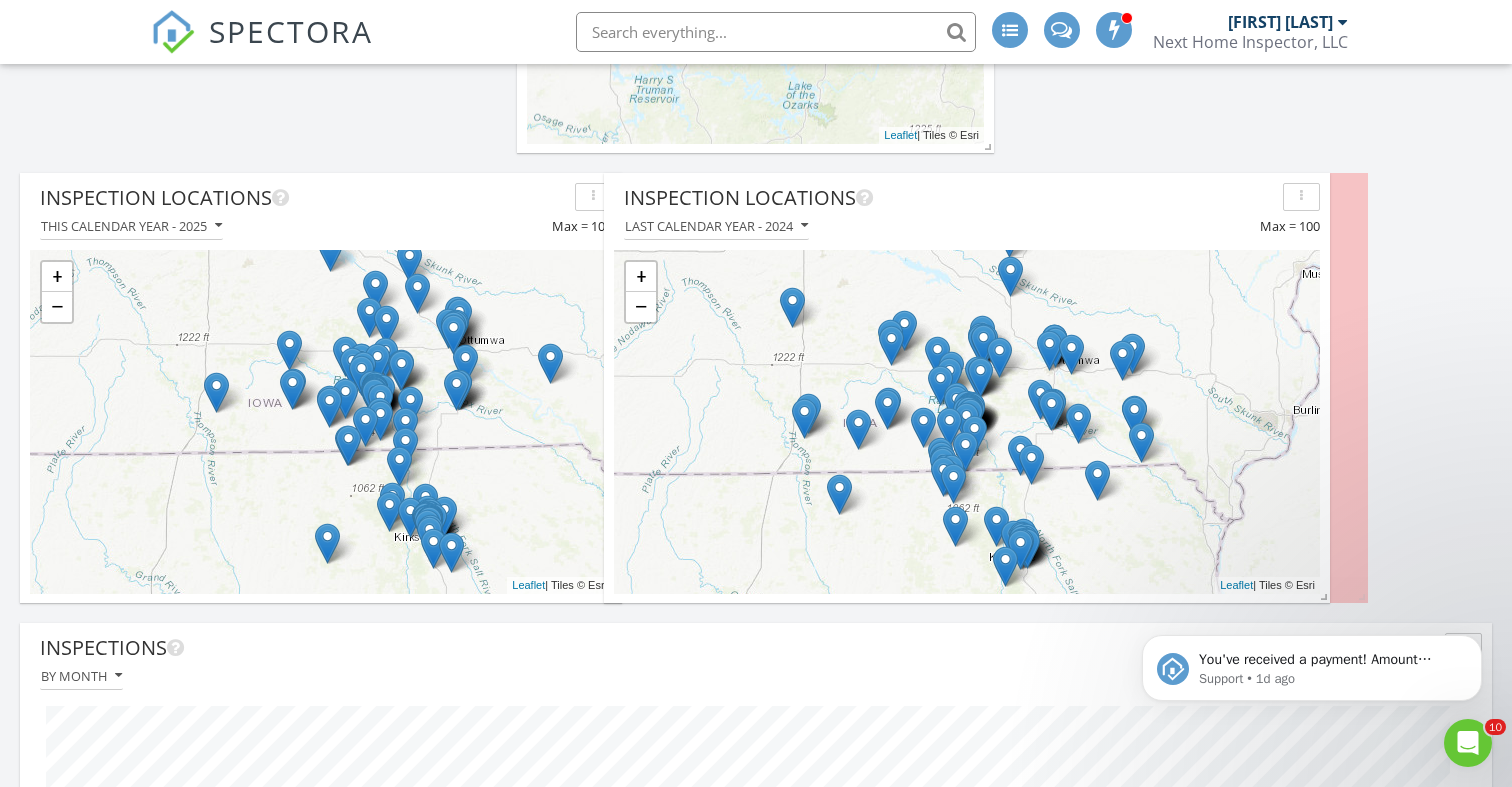drag, startPoint x: 1399, startPoint y: 194, endPoint x: 1209, endPoint y: 185, distance: 190.21304 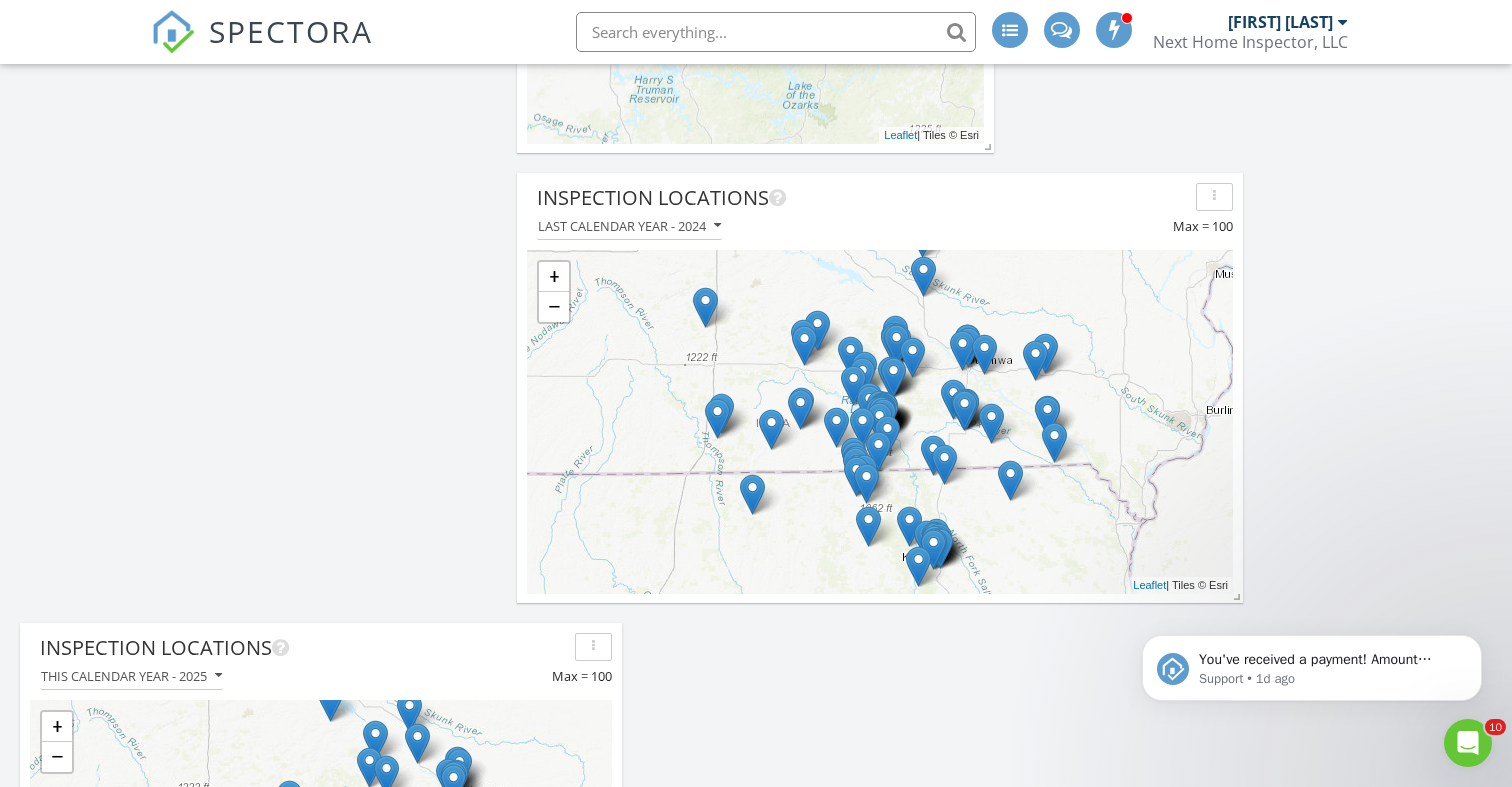 click on "You've received a payment!  Amount  $455.00  Fee  $0.00  Net  $455.00  Transaction #  pi_3RqwOGK7snlDGpRF1wAW4E3l  Inspection  1006 E State St, Centerville, IA 52544 Payouts to your bank or debit card occur on a daily basis. Each payment usually takes two business days to process. You can view your pending payout amount here. If you have any questions reach out on our chat bubble at app.spectora.com. Support • 1d ago" 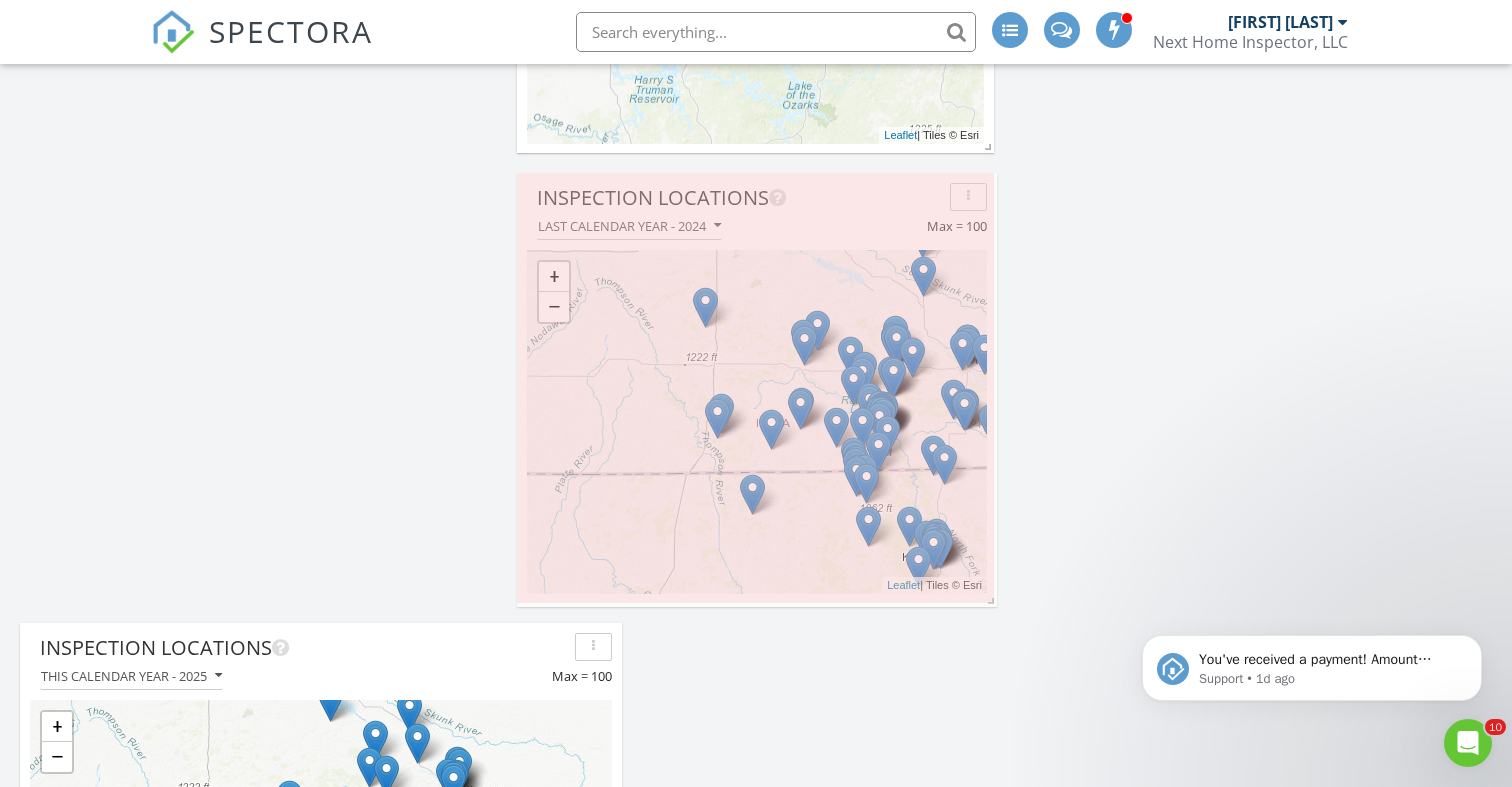 drag, startPoint x: 1237, startPoint y: 592, endPoint x: 991, endPoint y: 596, distance: 246.03252 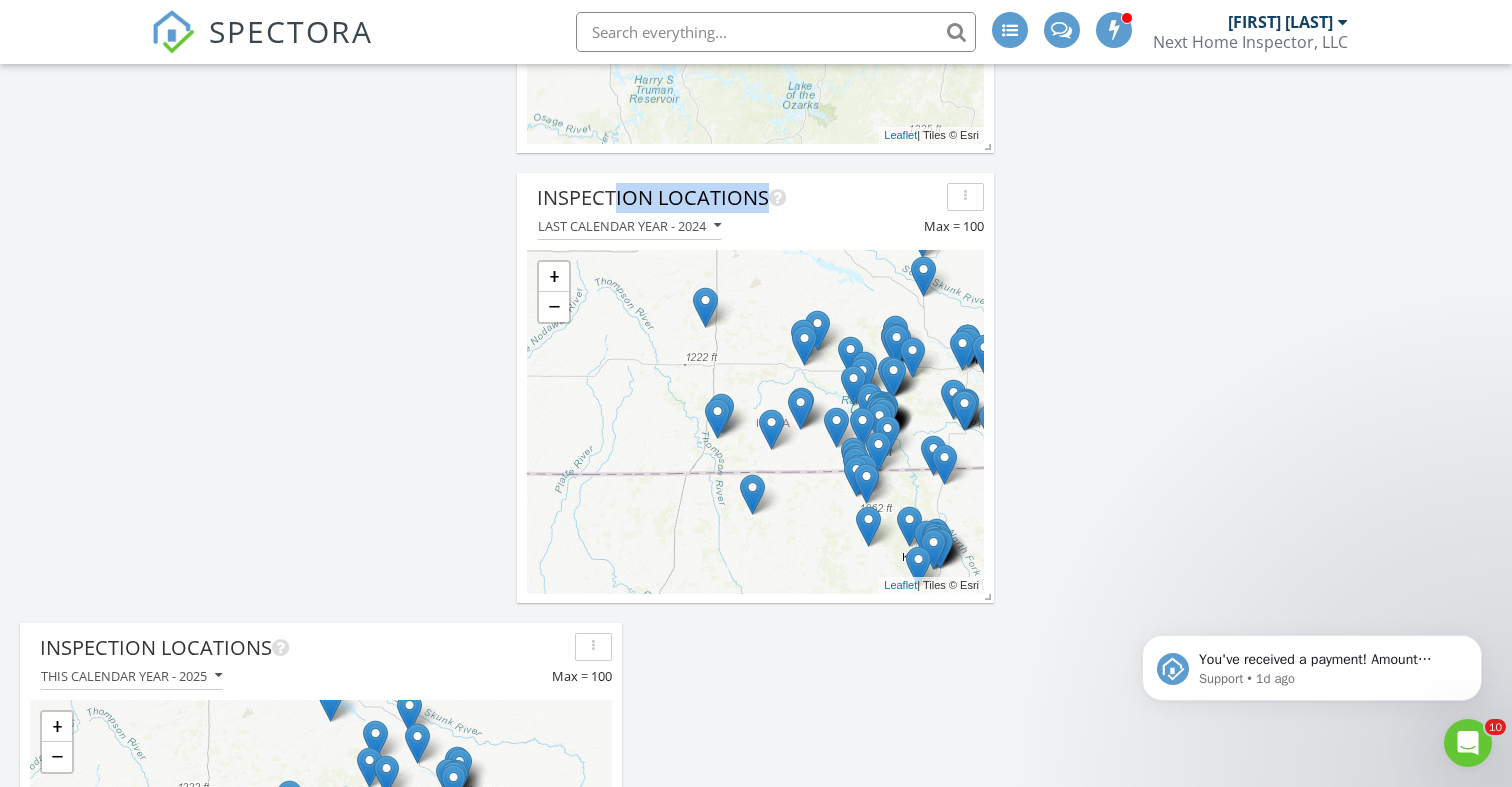 drag, startPoint x: 768, startPoint y: 233, endPoint x: 1284, endPoint y: 228, distance: 516.02423 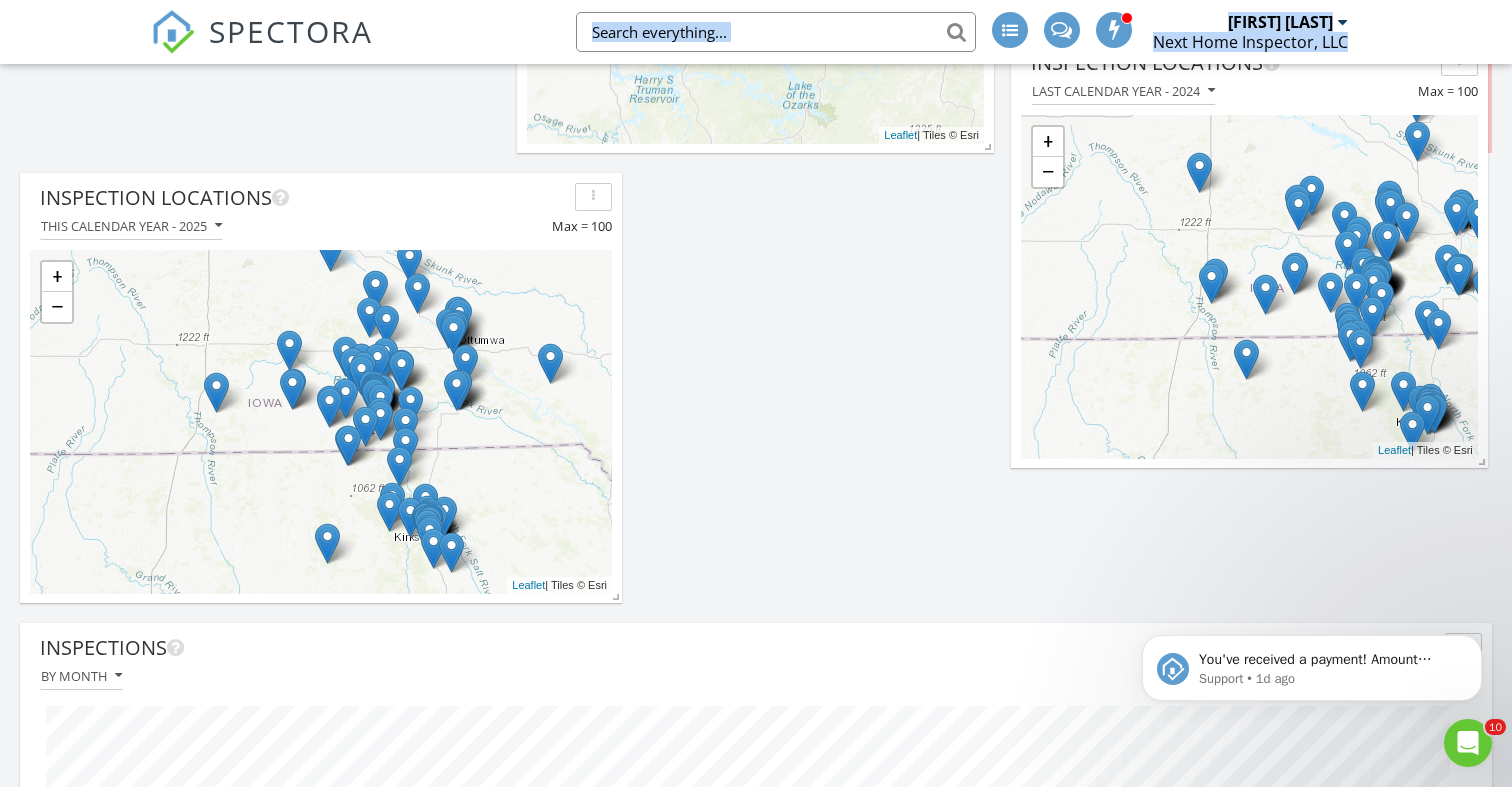 drag, startPoint x: 878, startPoint y: 194, endPoint x: 1372, endPoint y: 59, distance: 512.11426 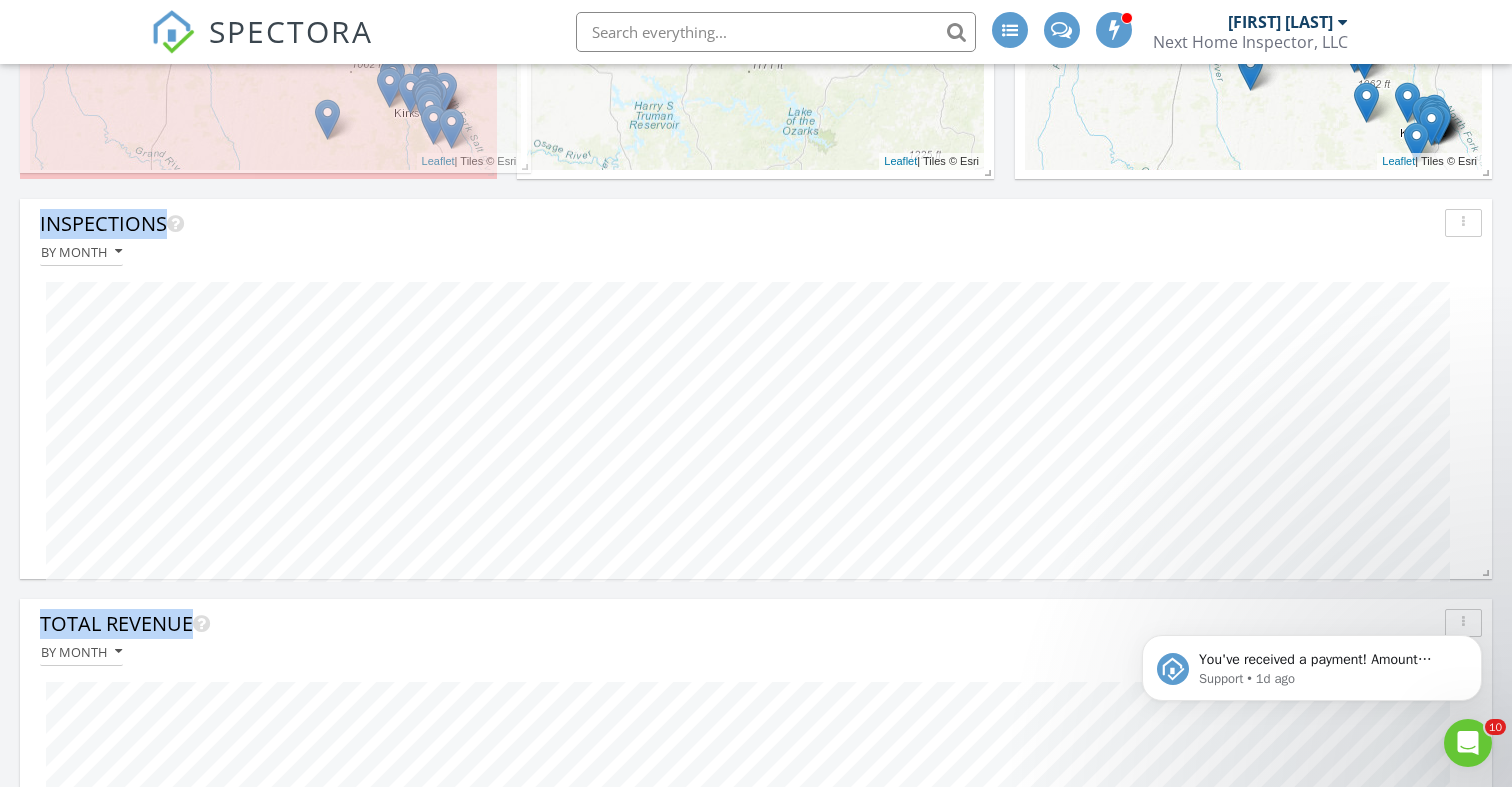 drag, startPoint x: 618, startPoint y: 622, endPoint x: 529, endPoint y: 615, distance: 89.27486 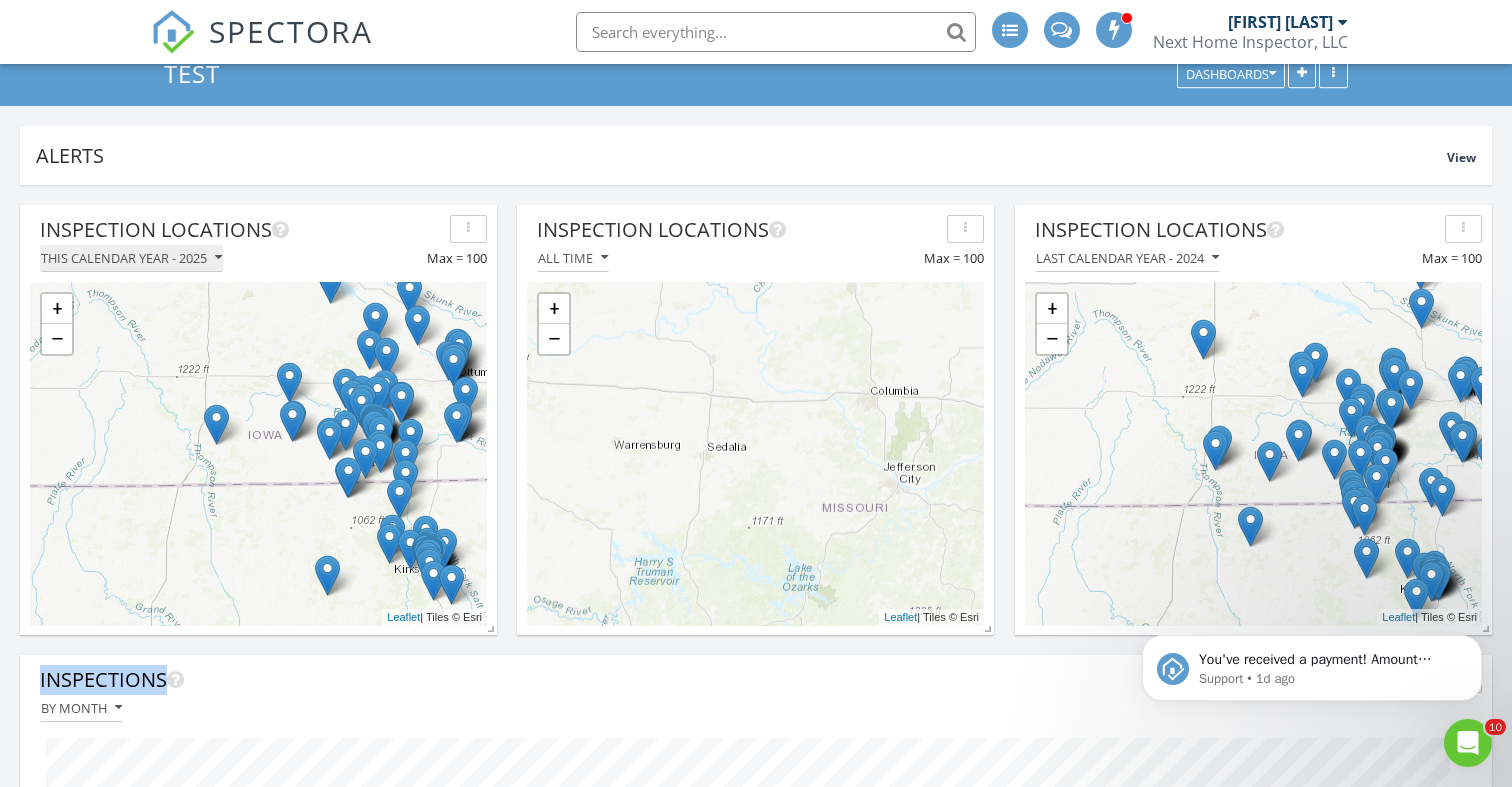 click on "This calendar year - 2025" at bounding box center (131, 258) 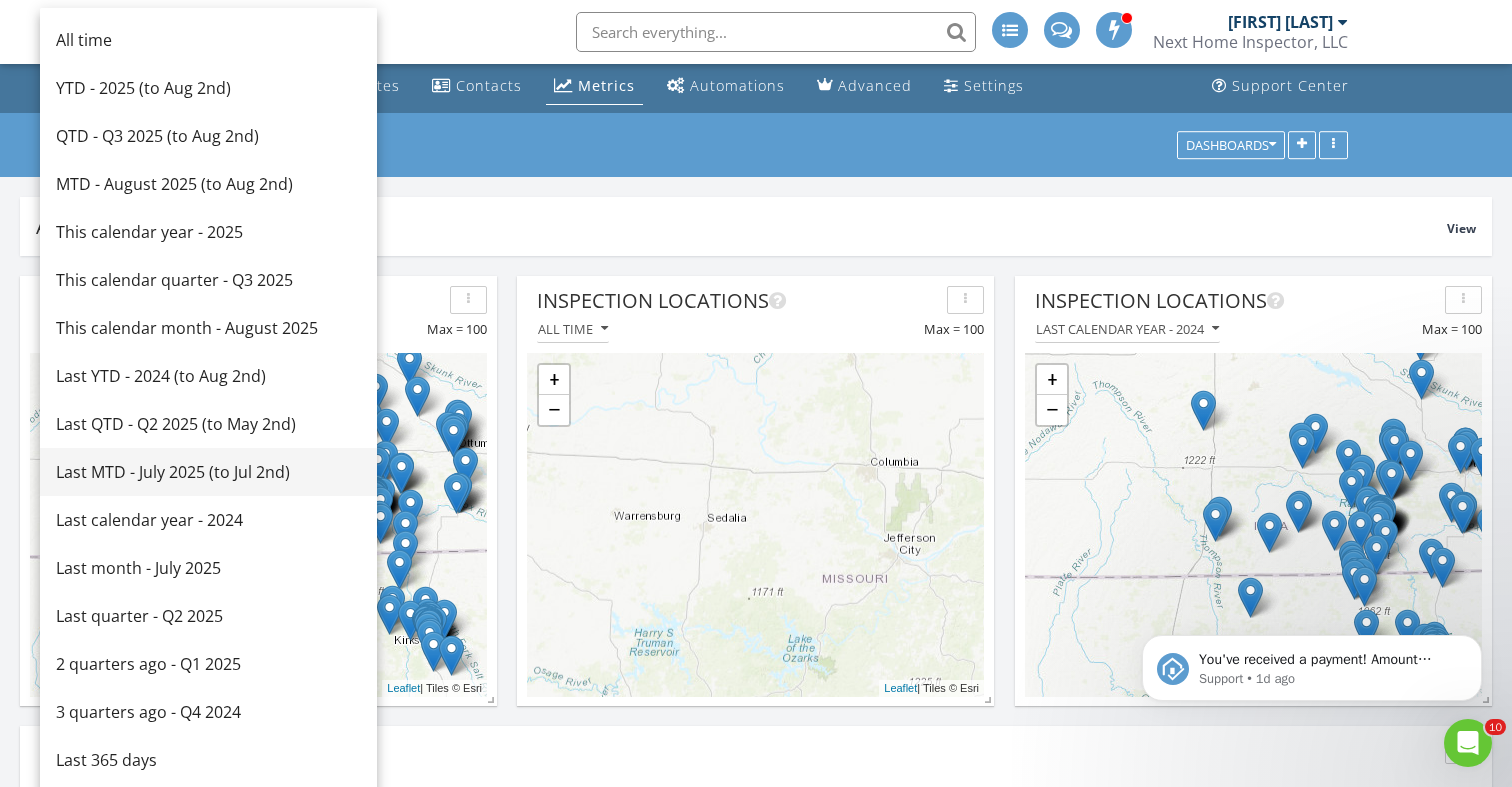 scroll, scrollTop: 0, scrollLeft: 0, axis: both 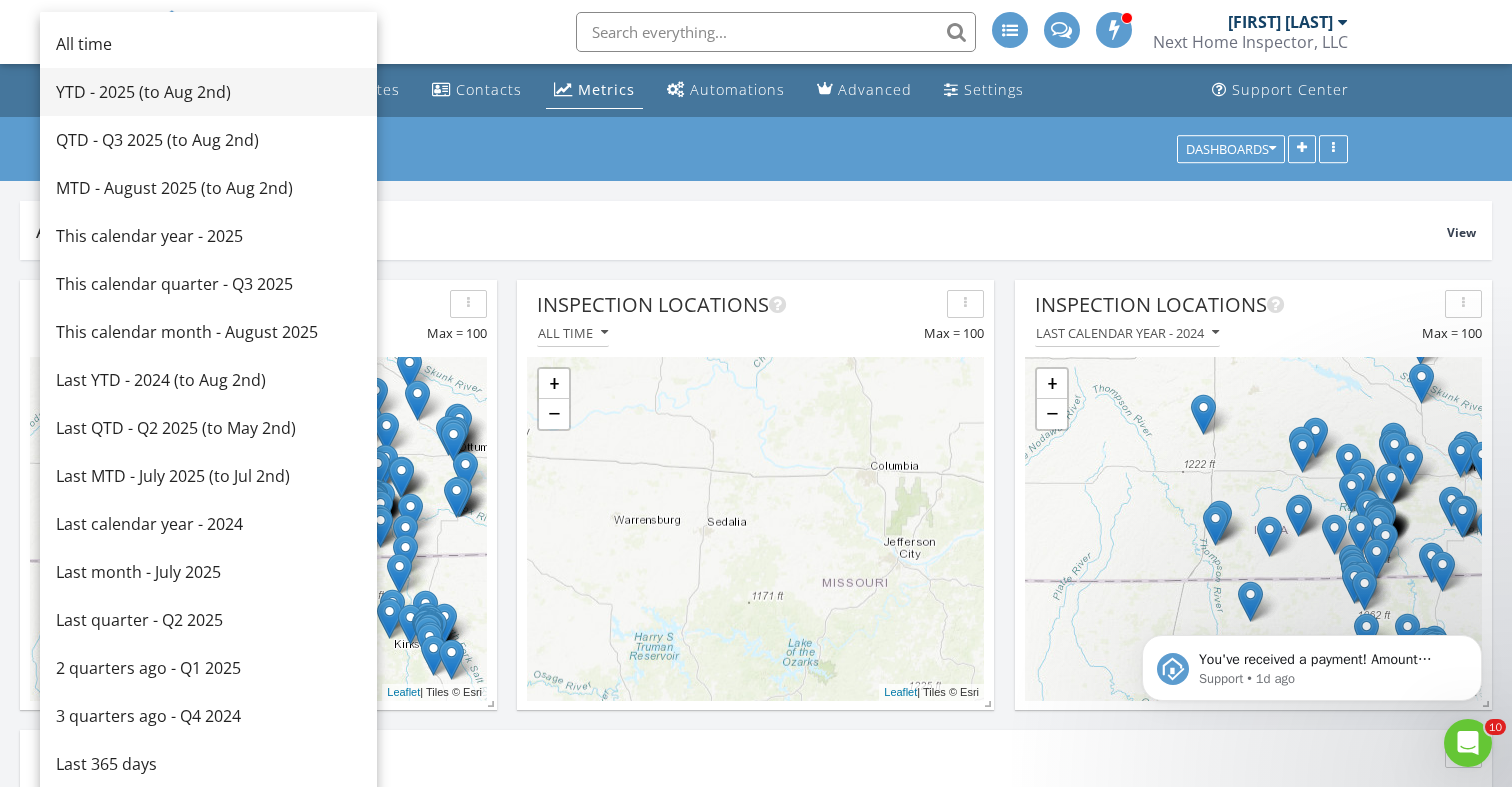 click on "YTD - 2025 (to Aug 2nd)" at bounding box center (208, 92) 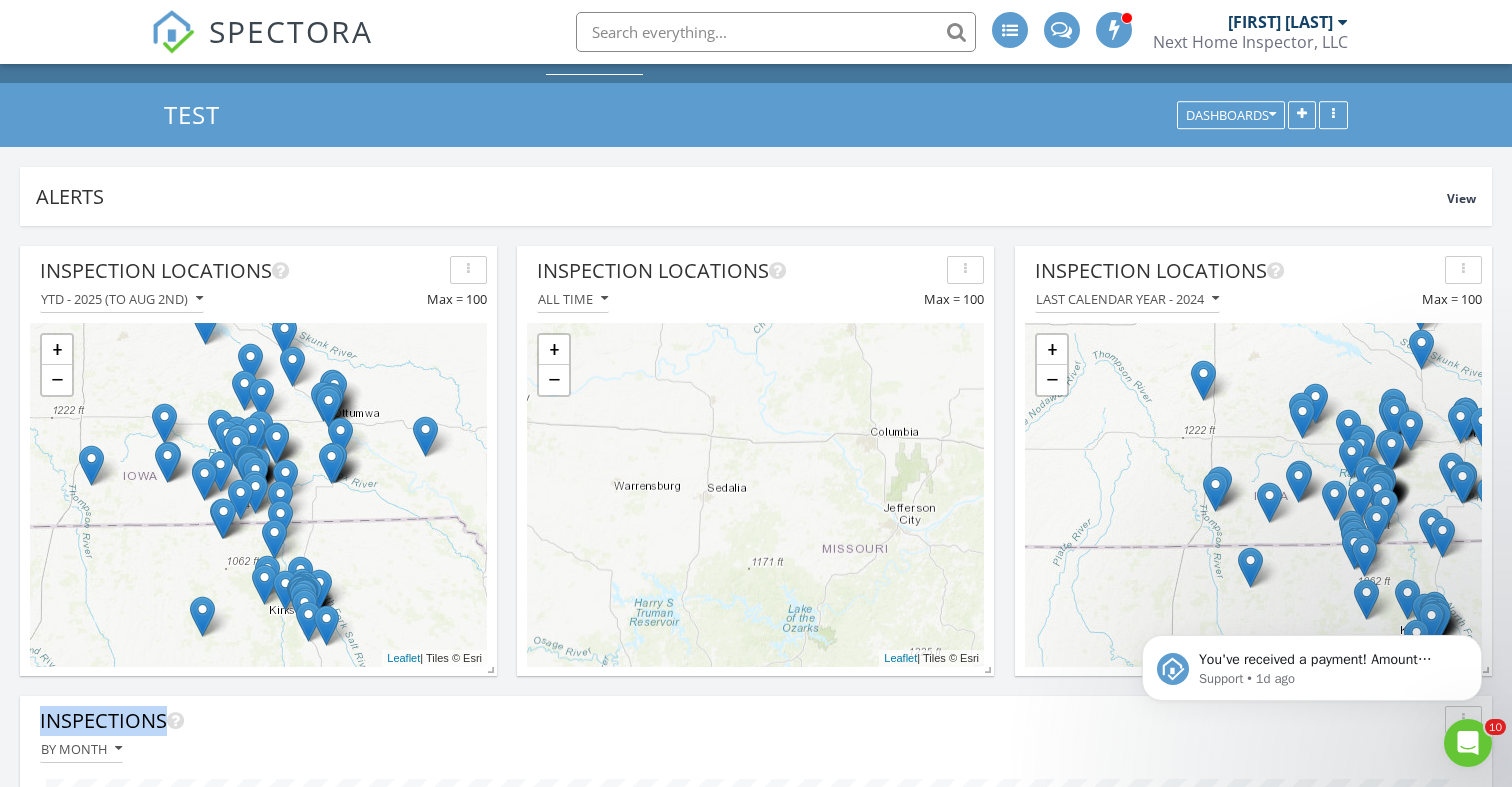 scroll, scrollTop: 38, scrollLeft: 0, axis: vertical 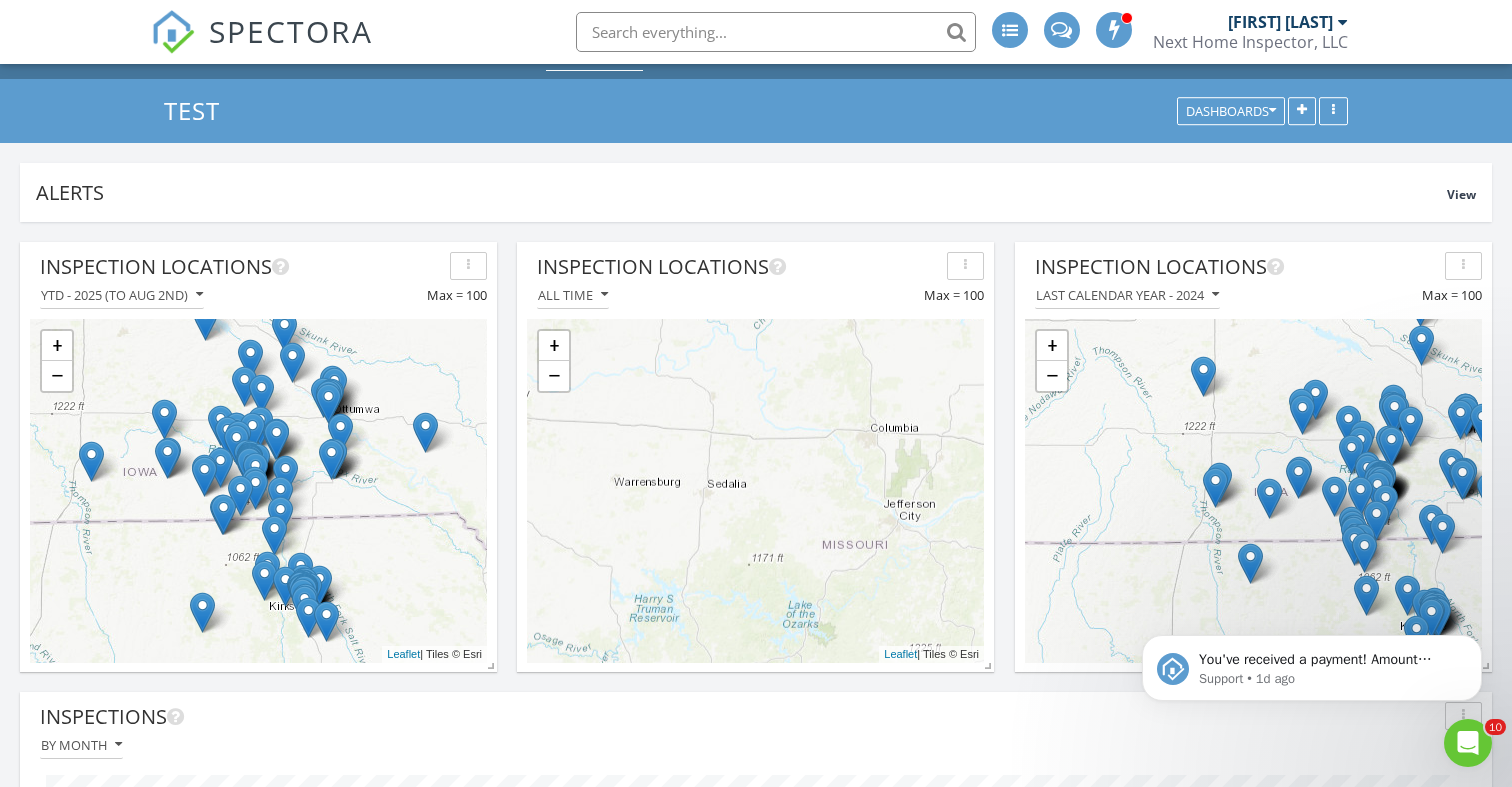 click on "+ − Leaflet  | Tiles © Esri" at bounding box center [755, 491] 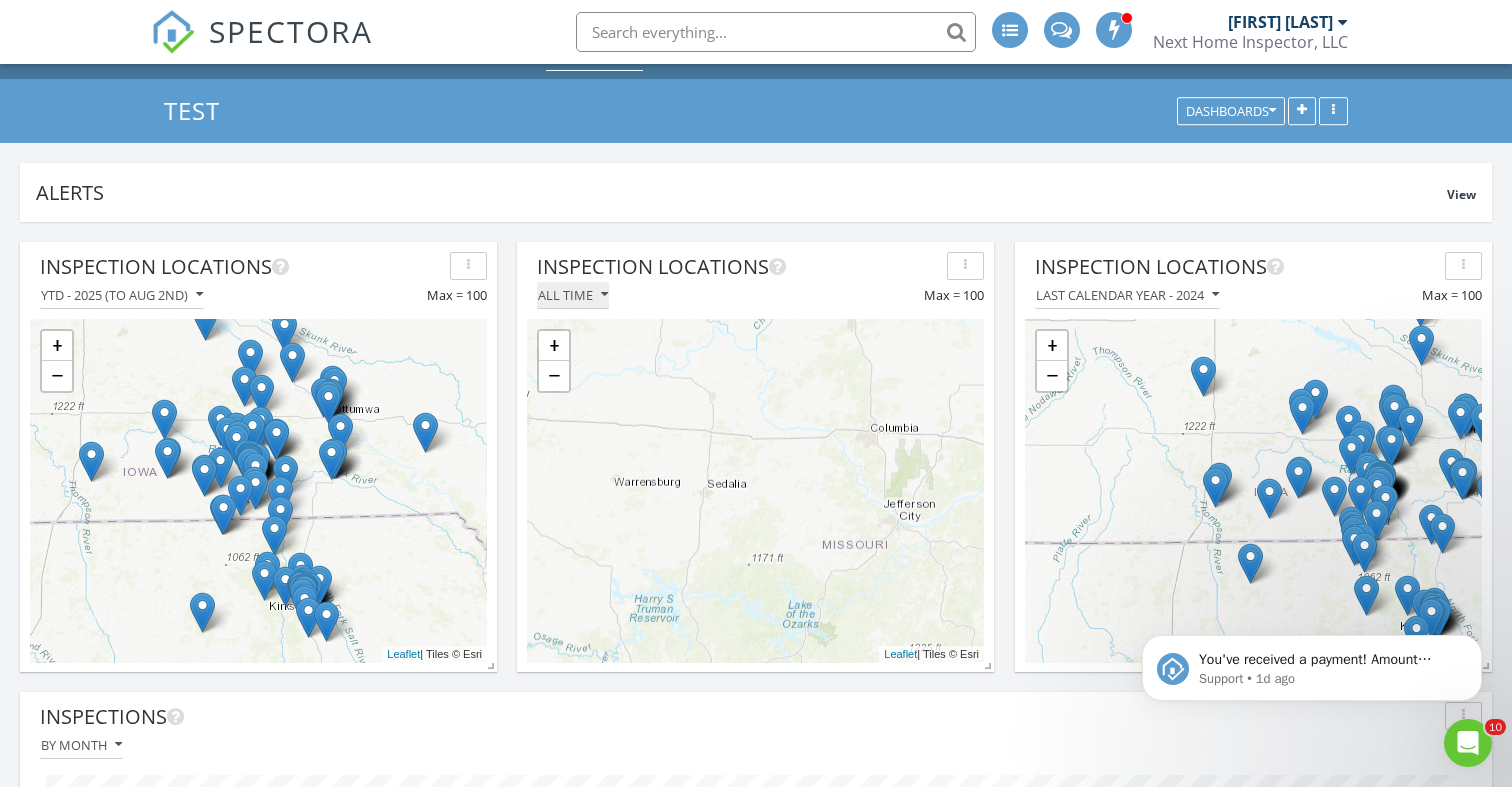 click on "All time" at bounding box center [573, 295] 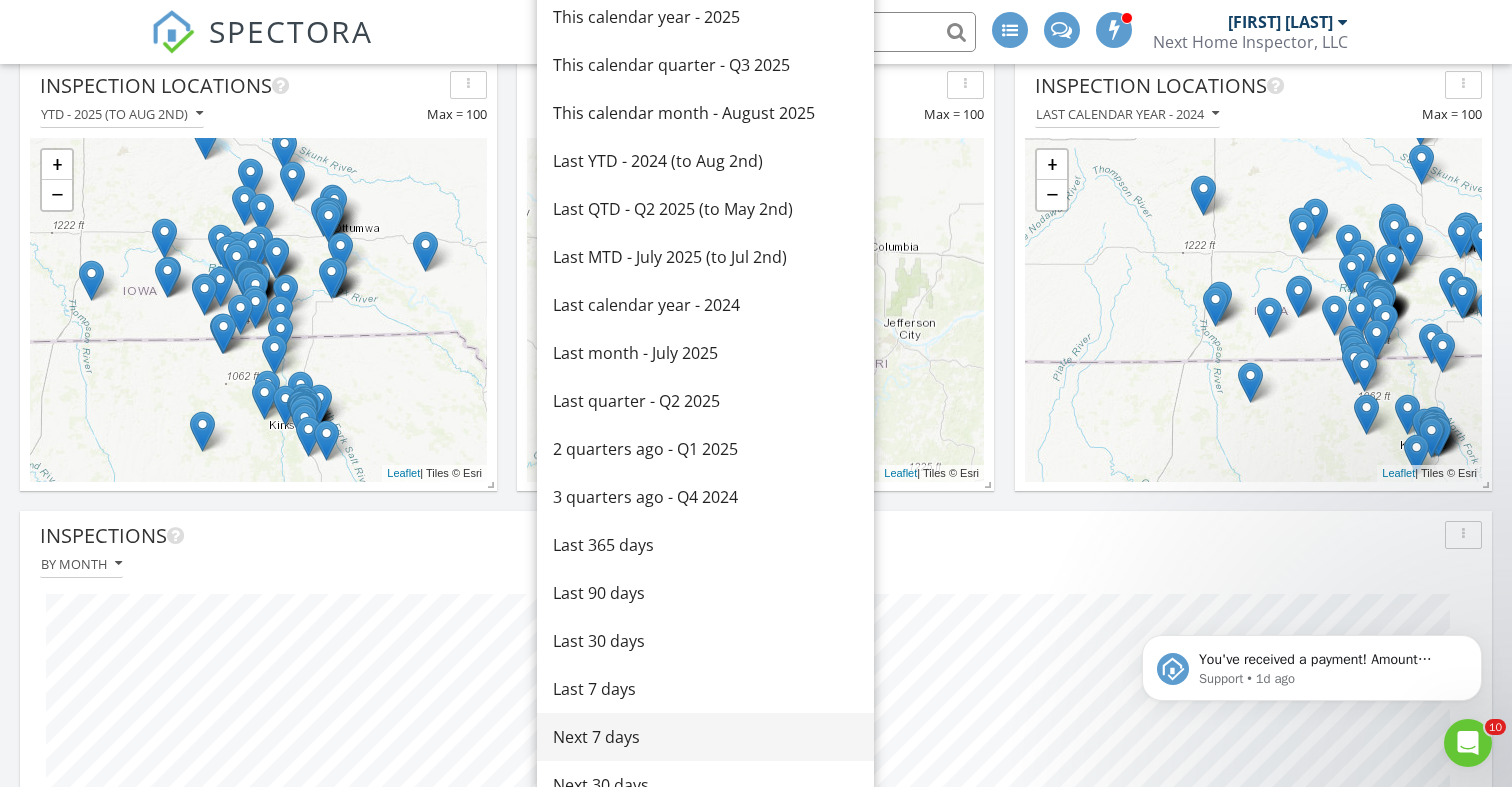 scroll, scrollTop: 0, scrollLeft: 0, axis: both 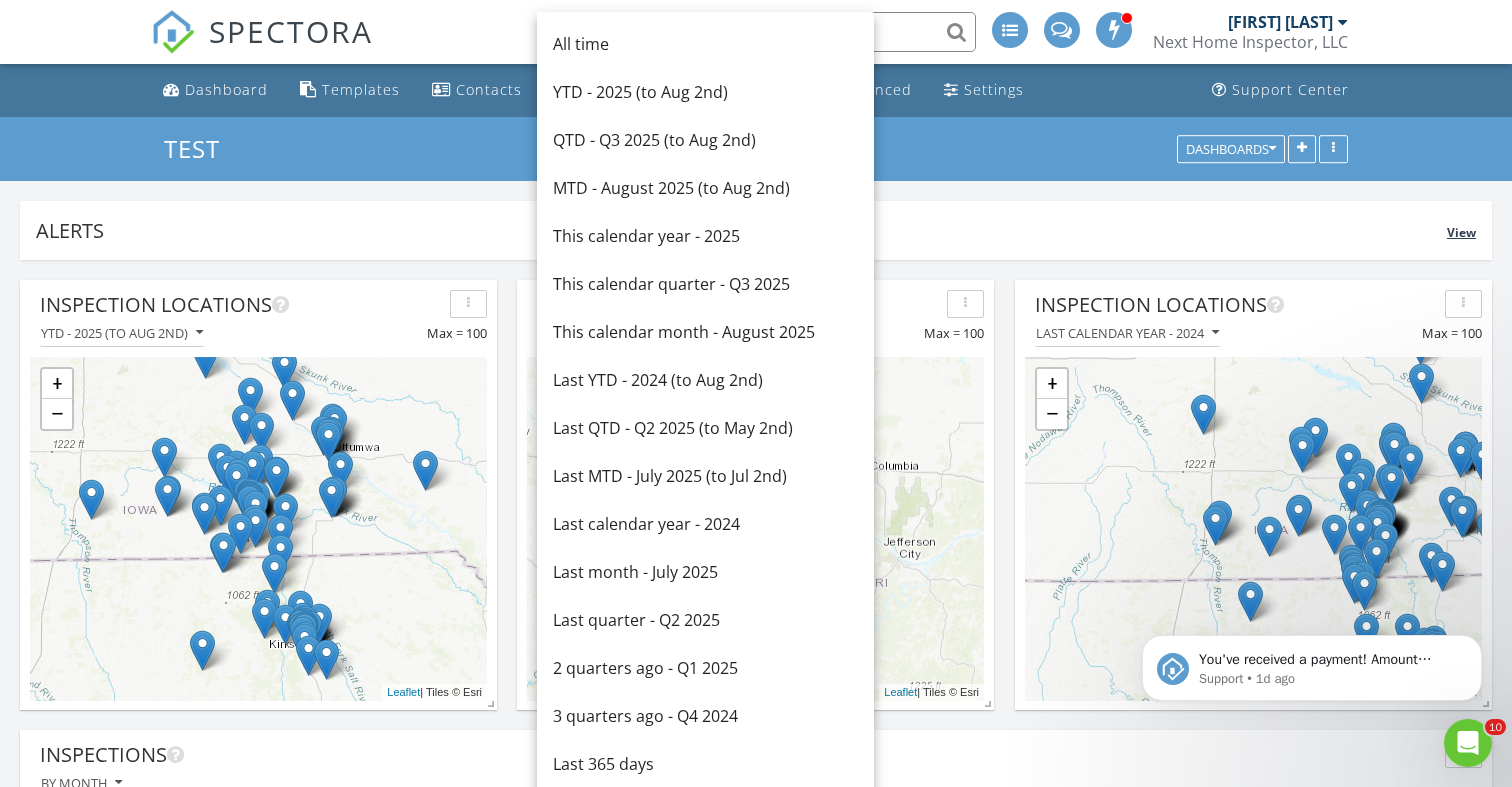 click on "Alerts
View" at bounding box center [756, 230] 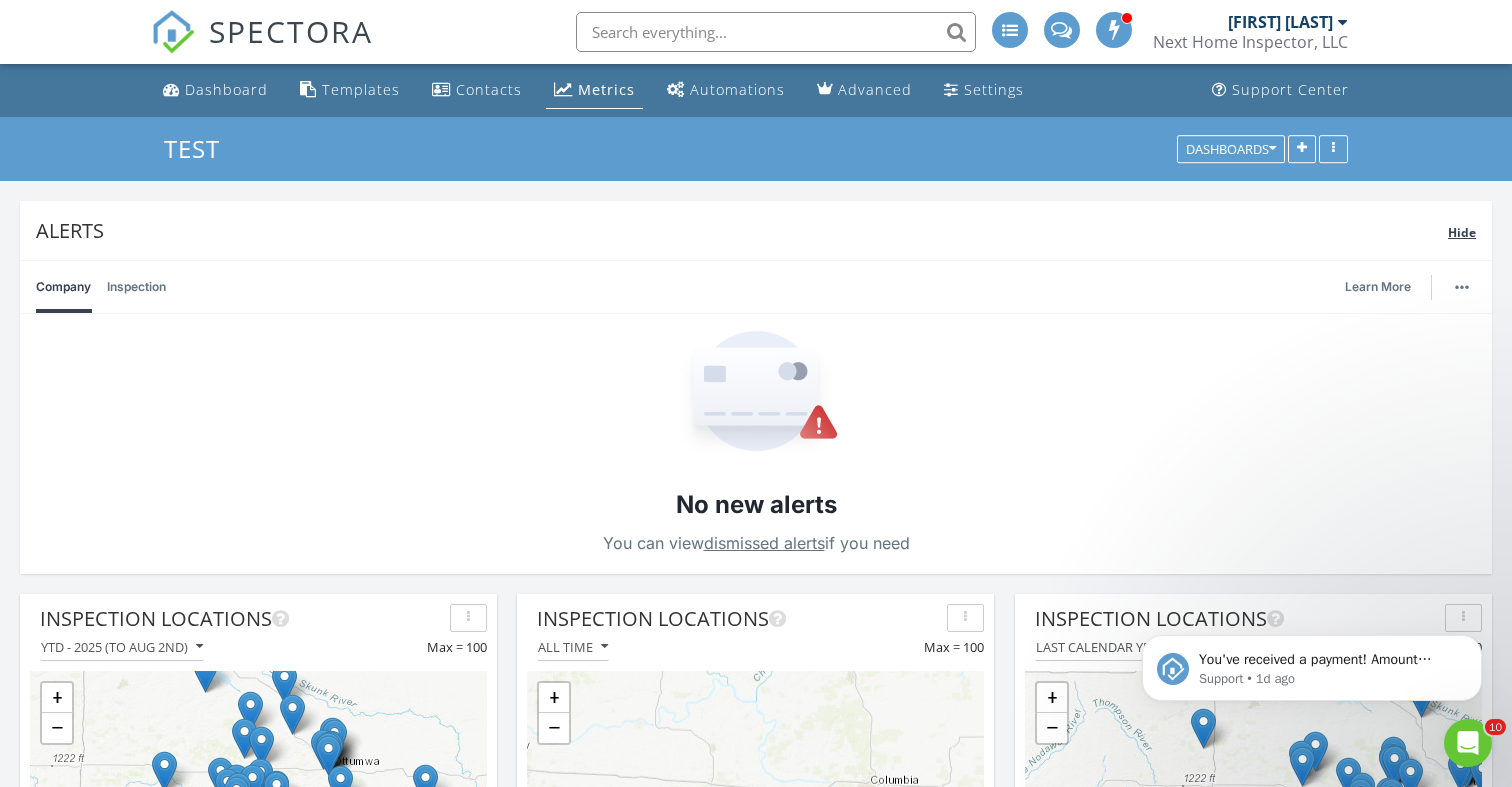 click on "Hide" at bounding box center (1462, 232) 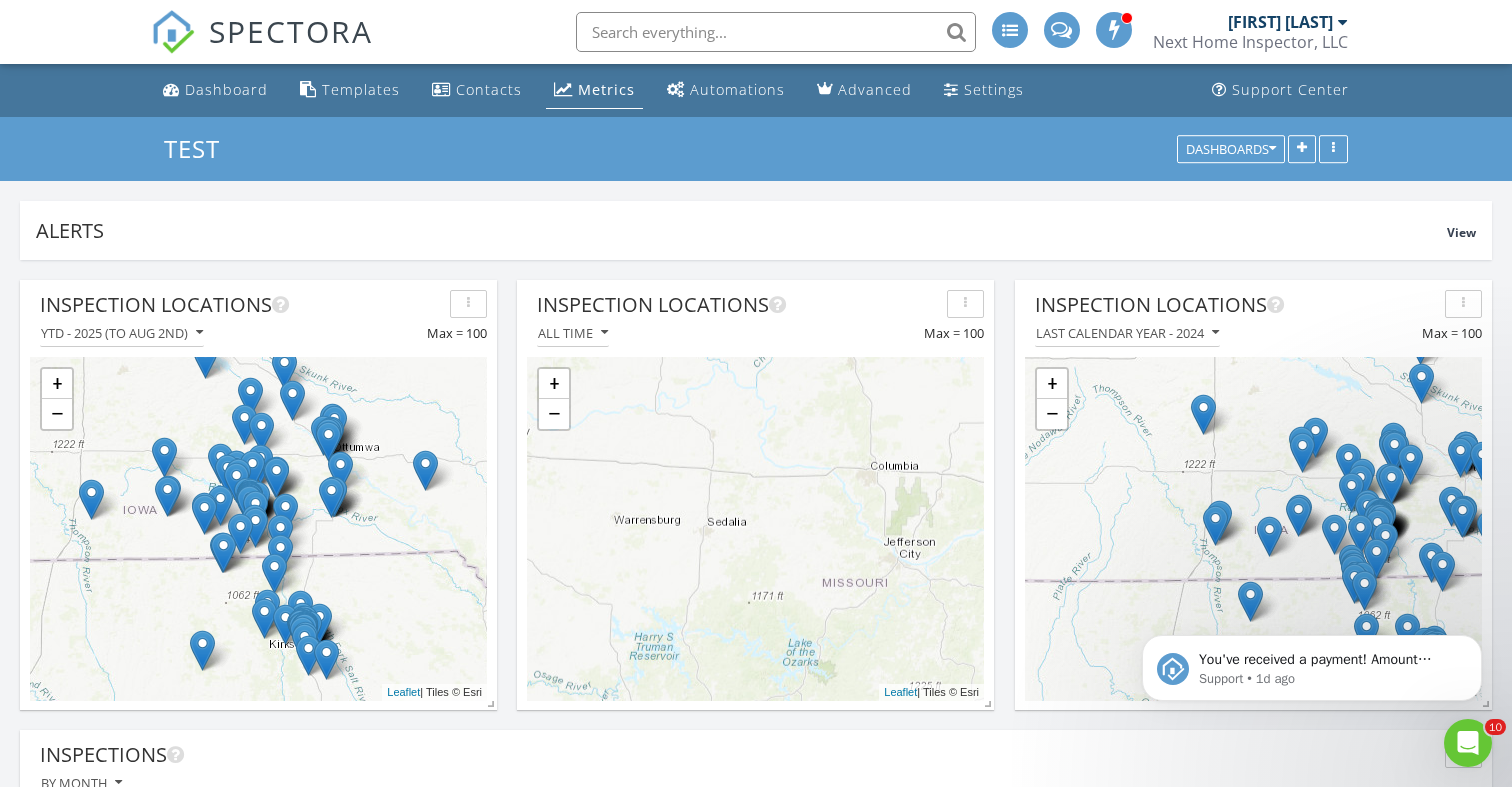 click at bounding box center [965, 304] 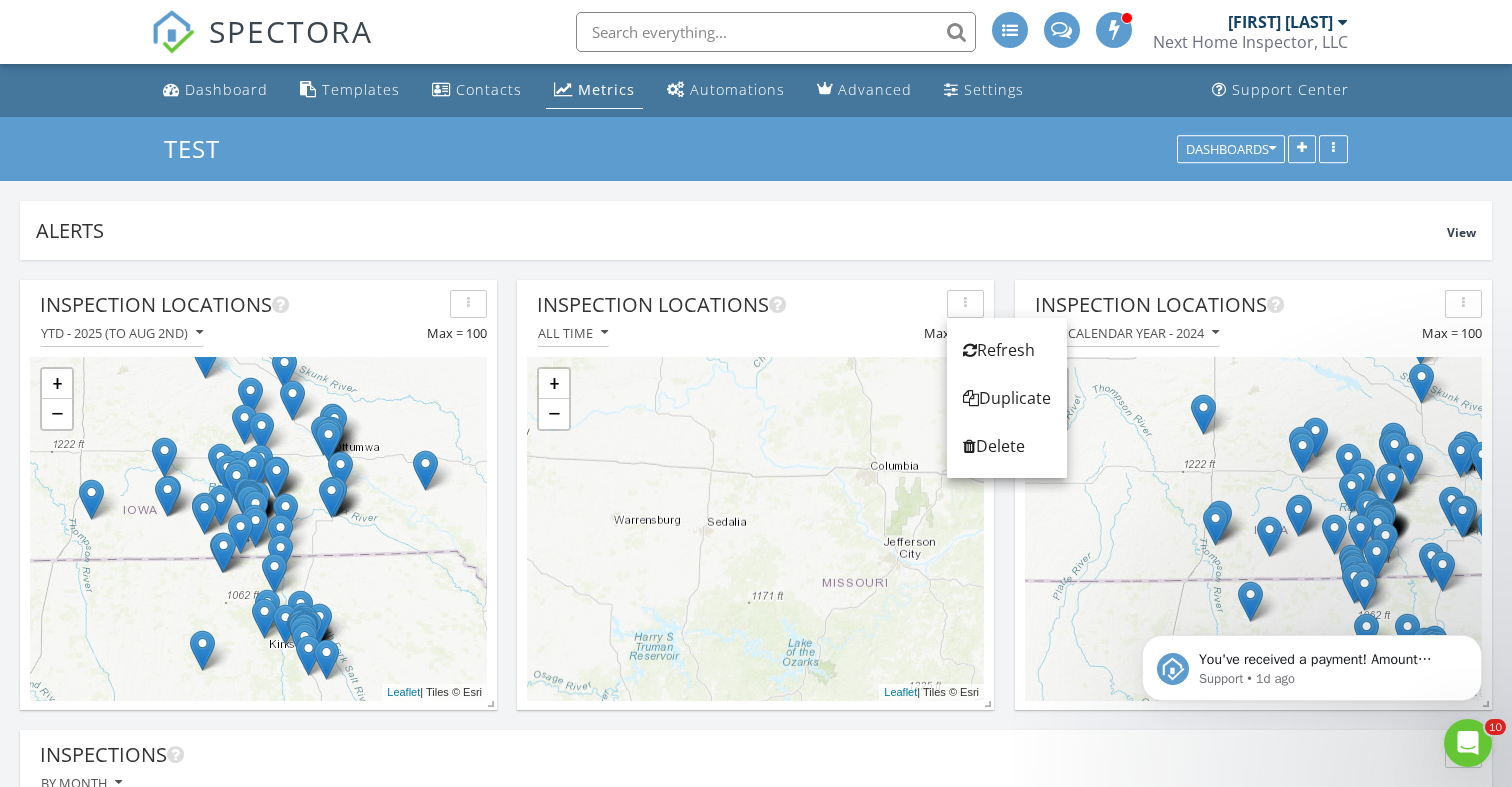 click on "All time
Max = 100" at bounding box center (755, 333) 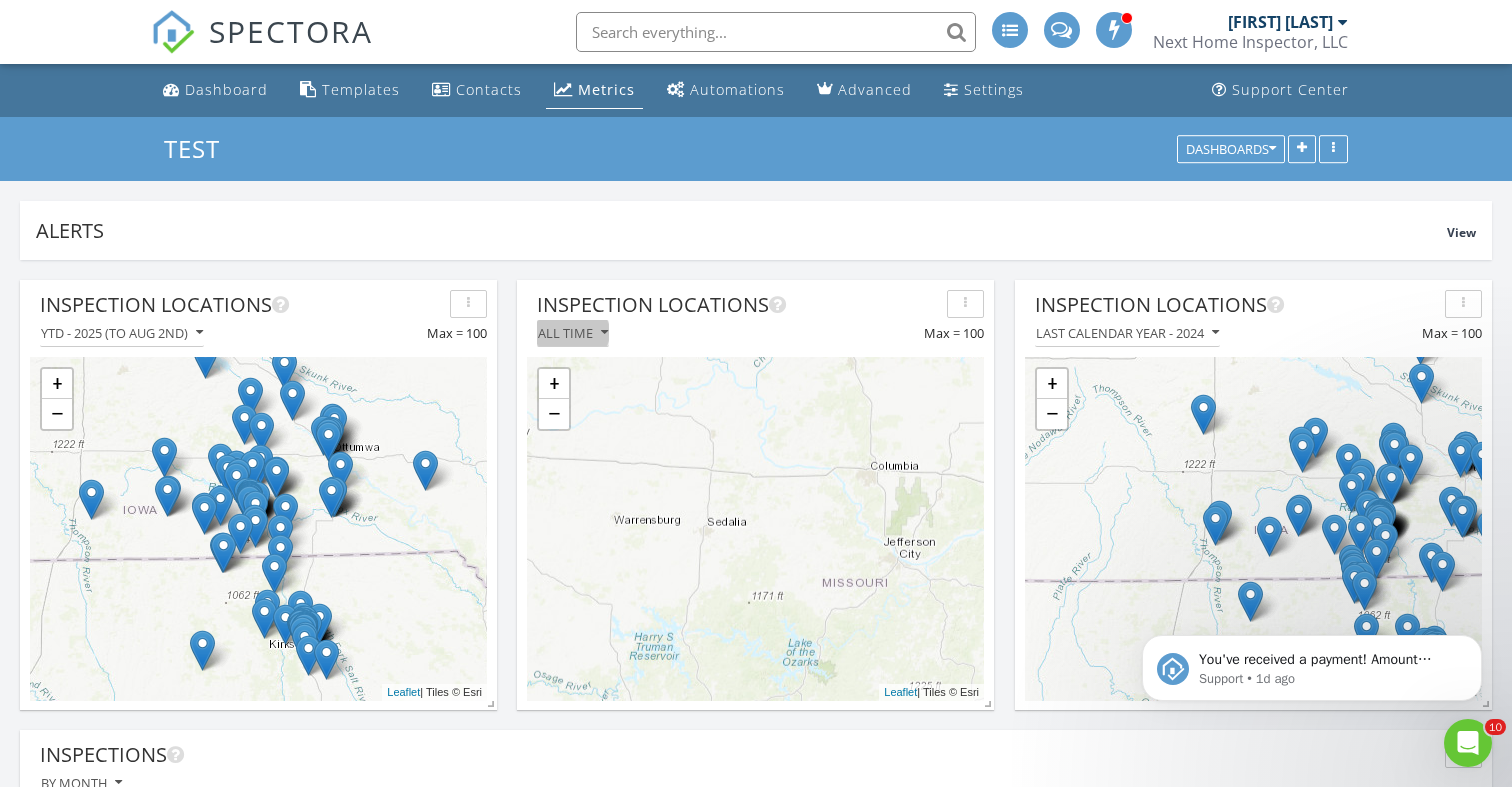 click on "All time" at bounding box center (573, 333) 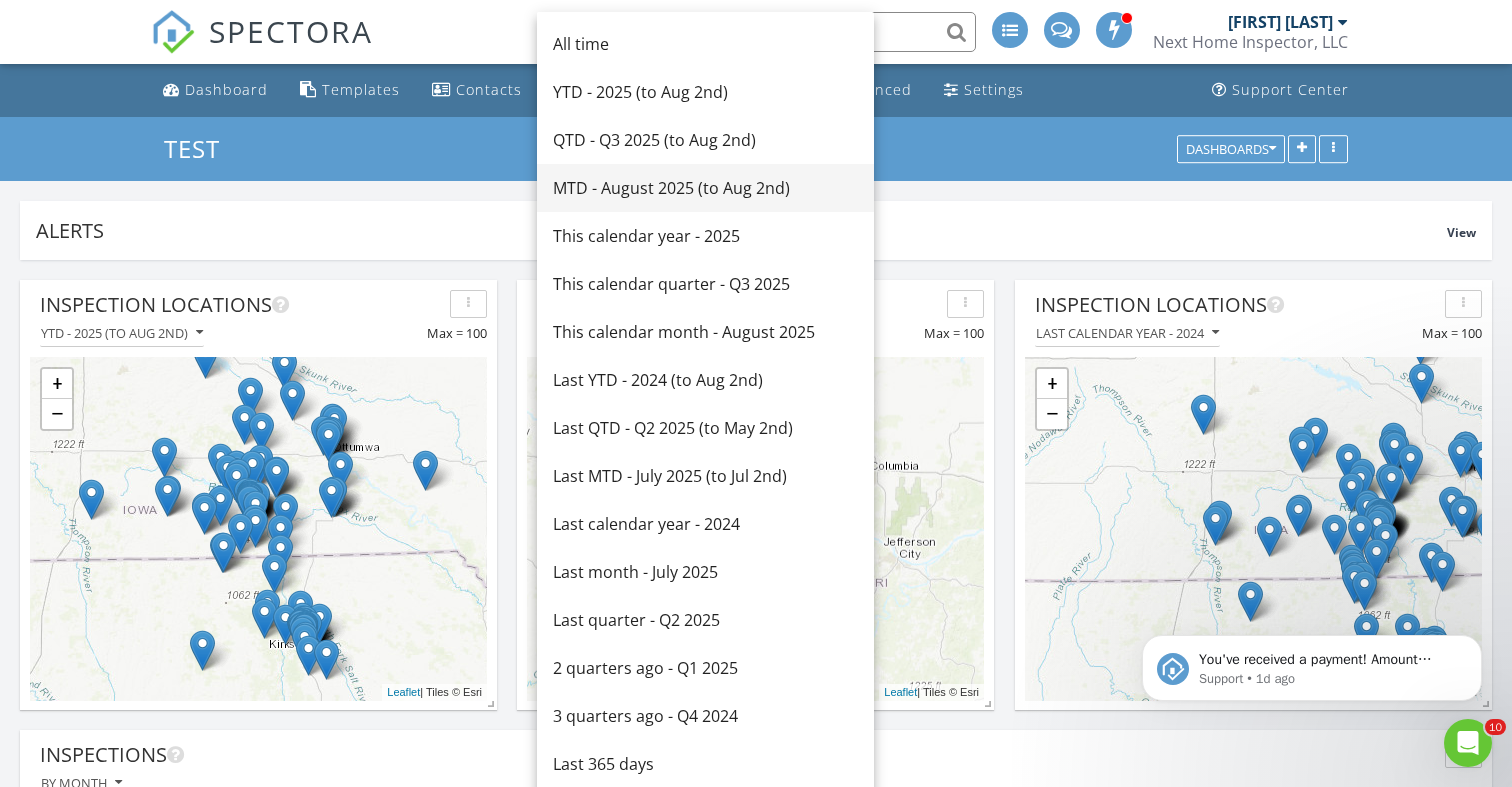 click on "MTD - August 2025 (to Aug 2nd)" at bounding box center (705, 188) 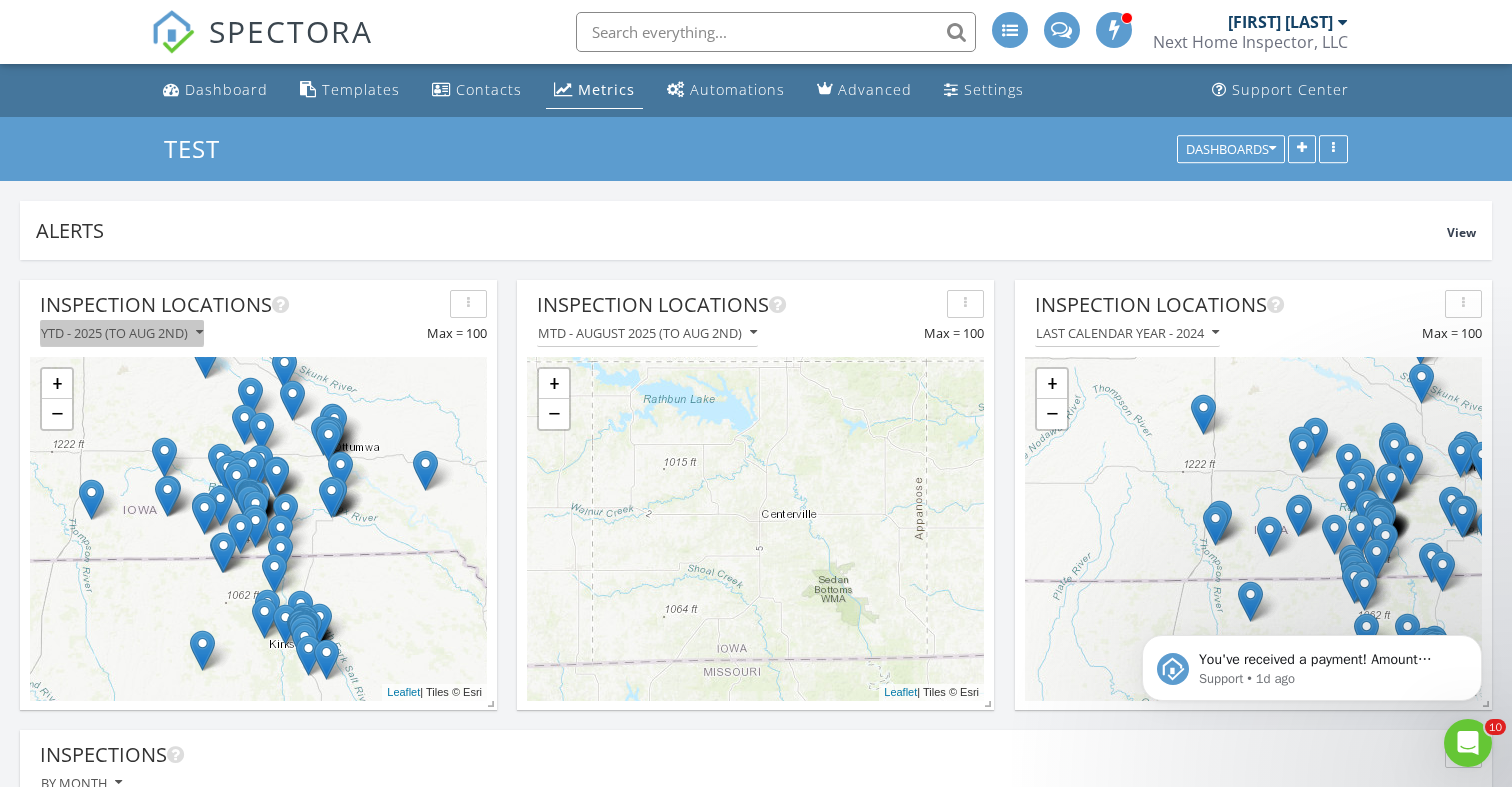 click at bounding box center (199, 333) 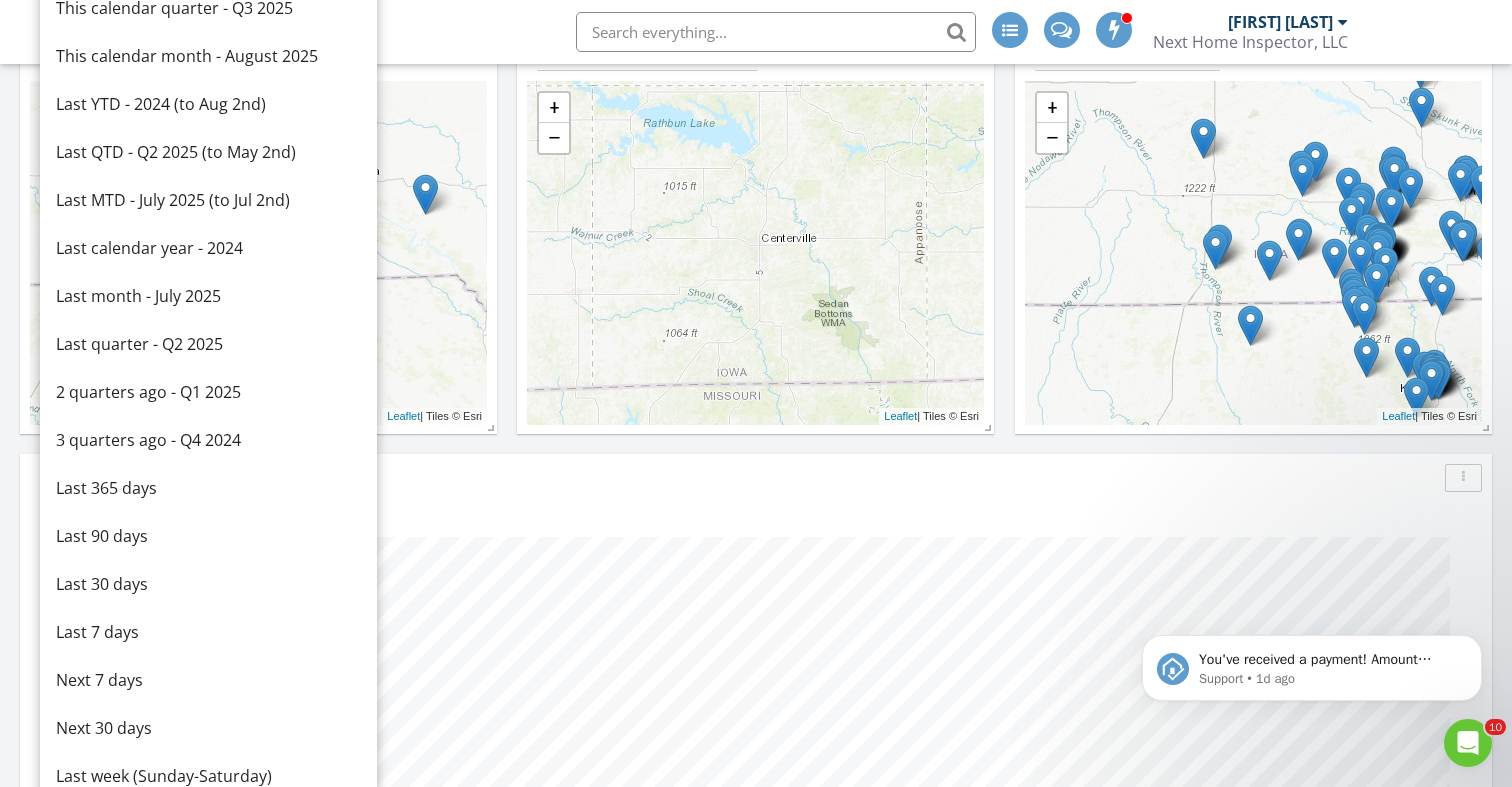 scroll, scrollTop: 0, scrollLeft: 0, axis: both 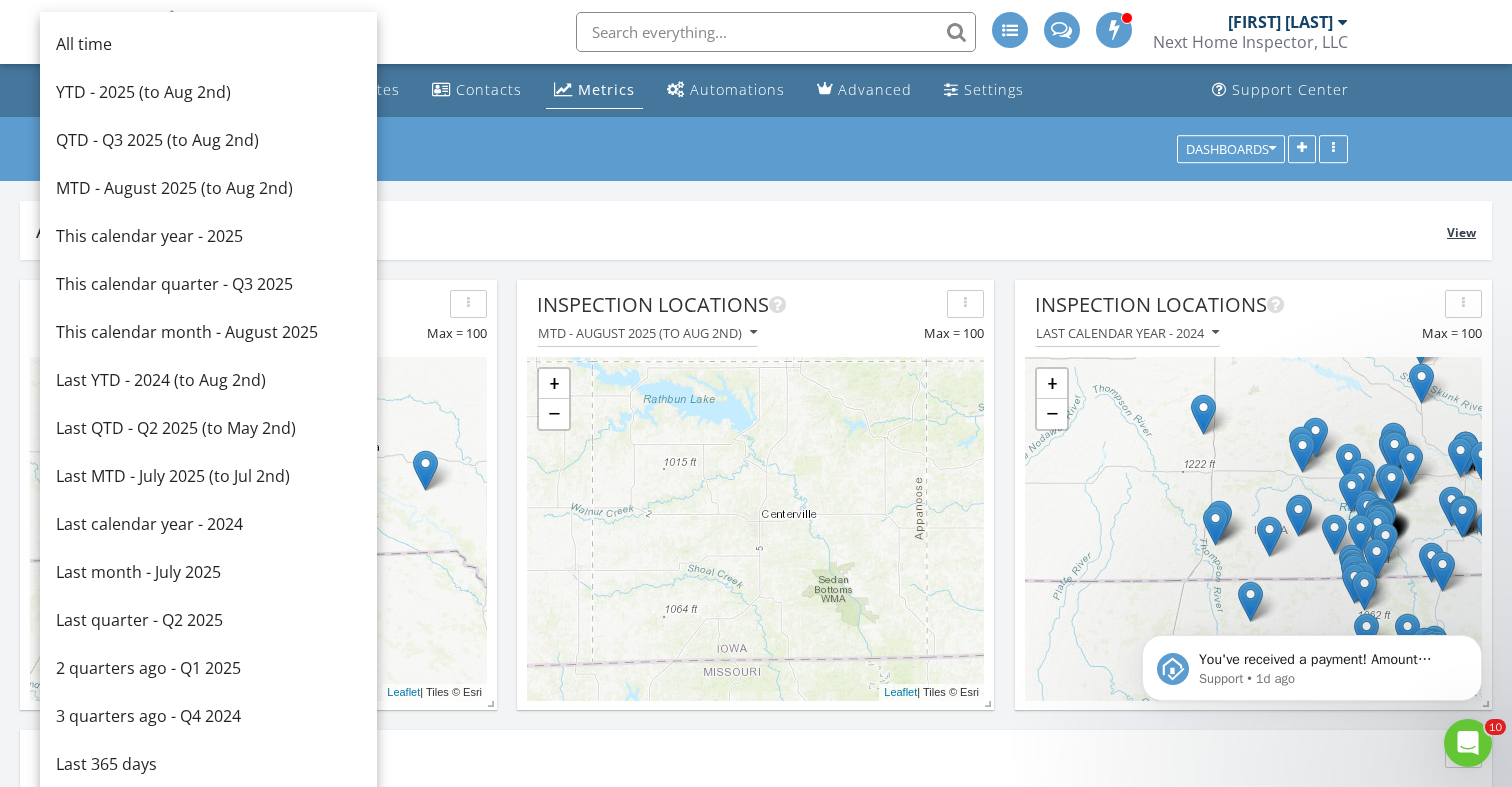 click on "Alerts" at bounding box center (741, 230) 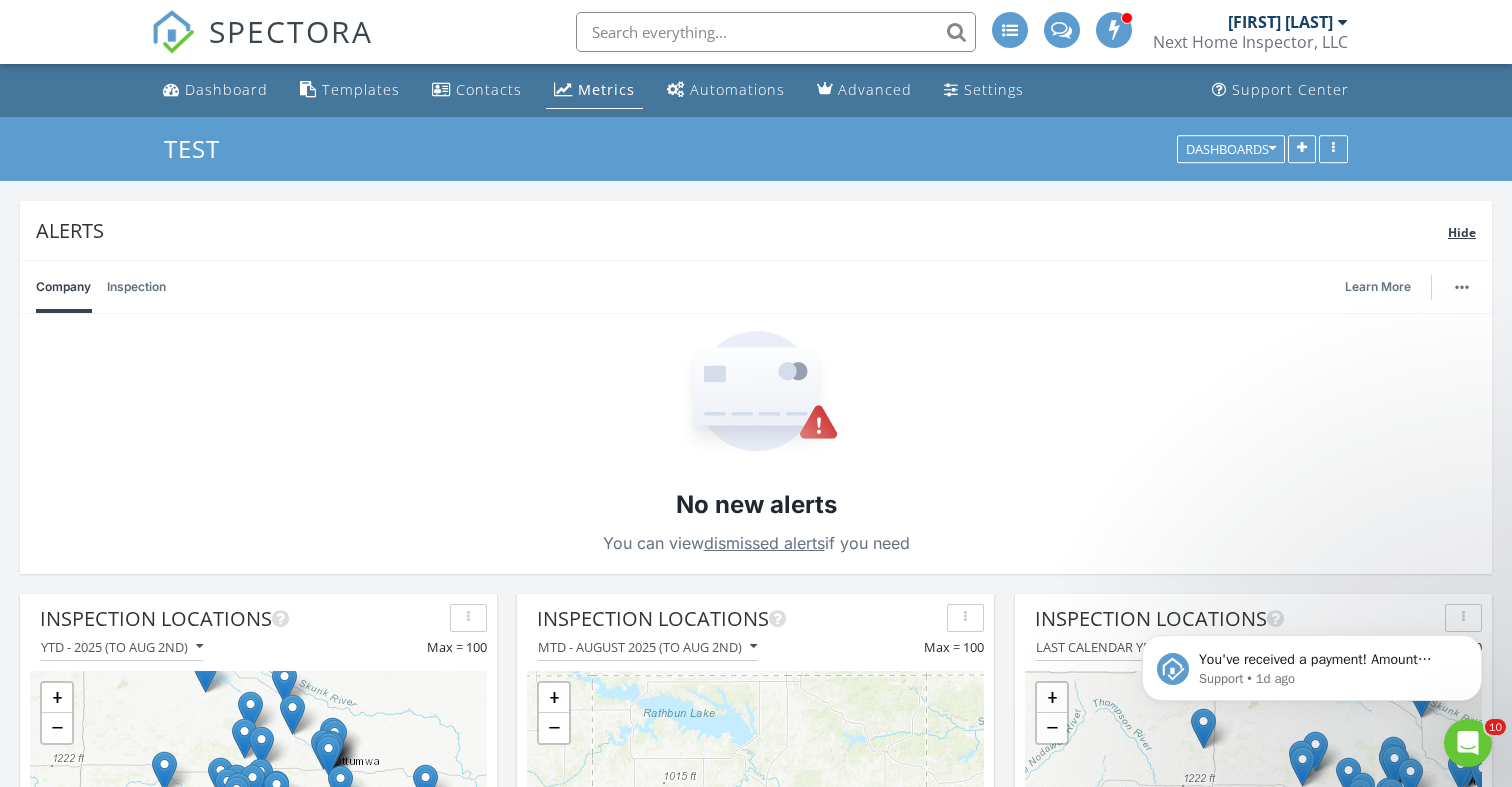 click on "Hide" at bounding box center [1462, 231] 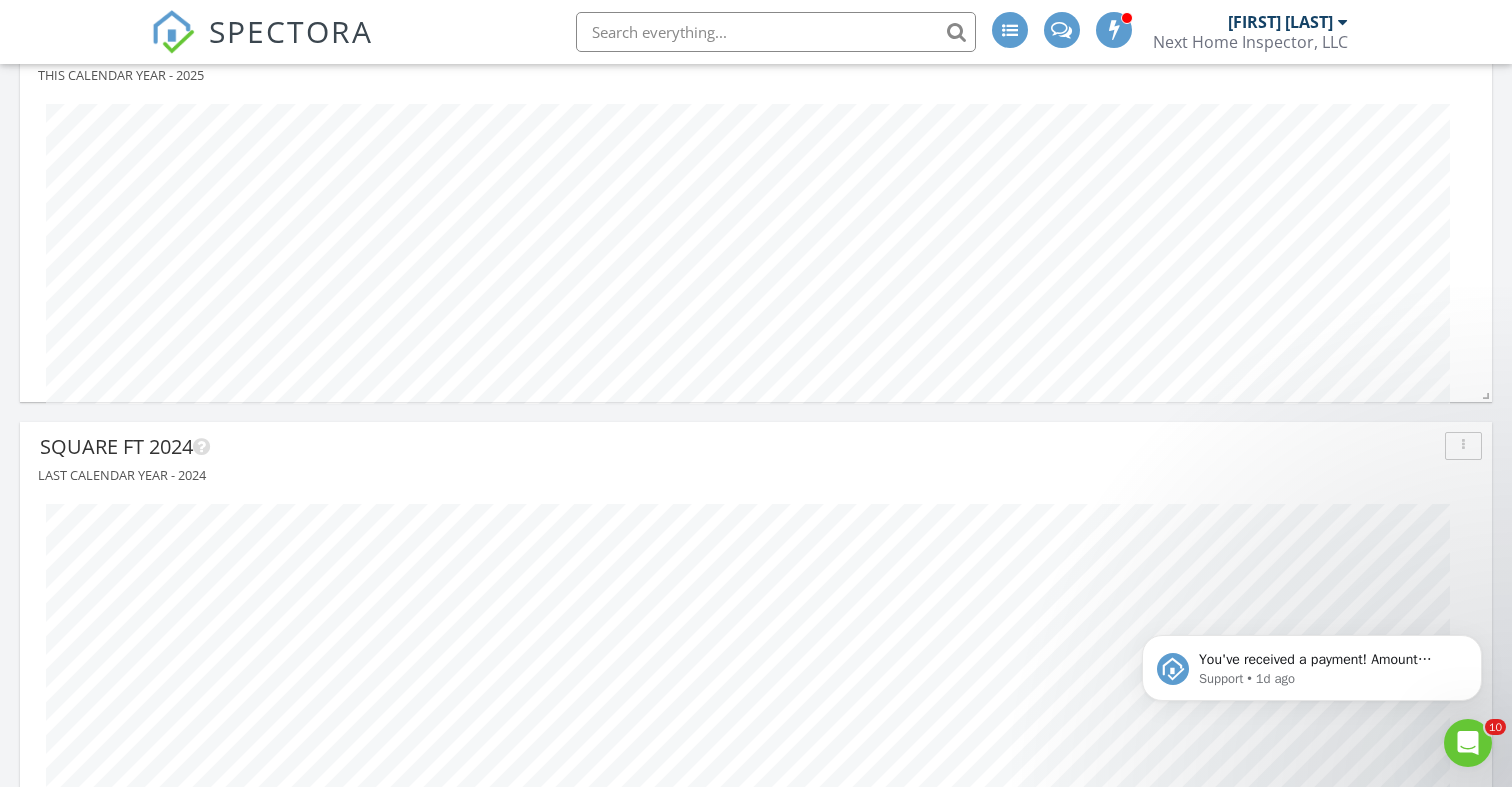 scroll, scrollTop: 2811, scrollLeft: 0, axis: vertical 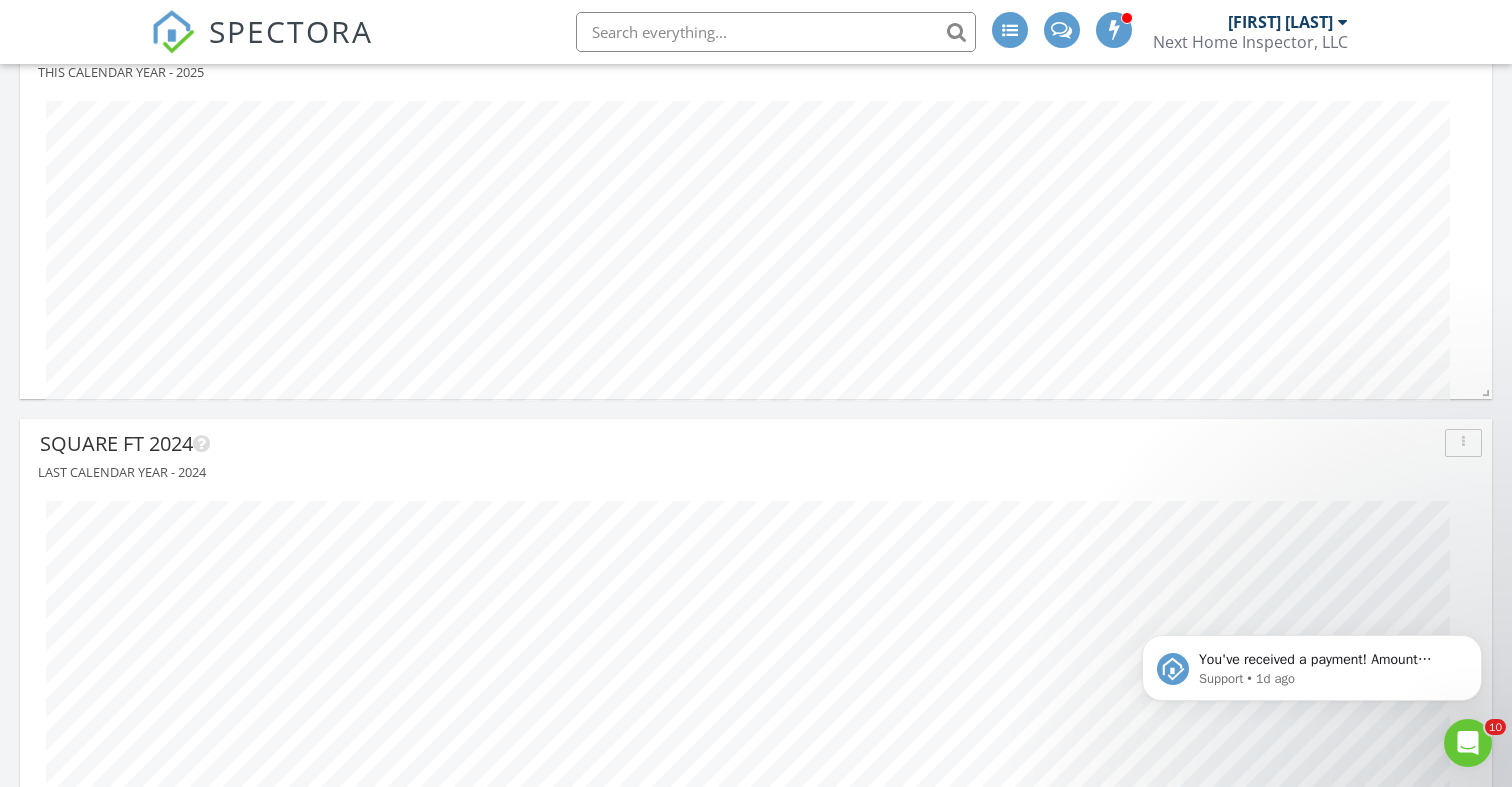 click at bounding box center (1463, 443) 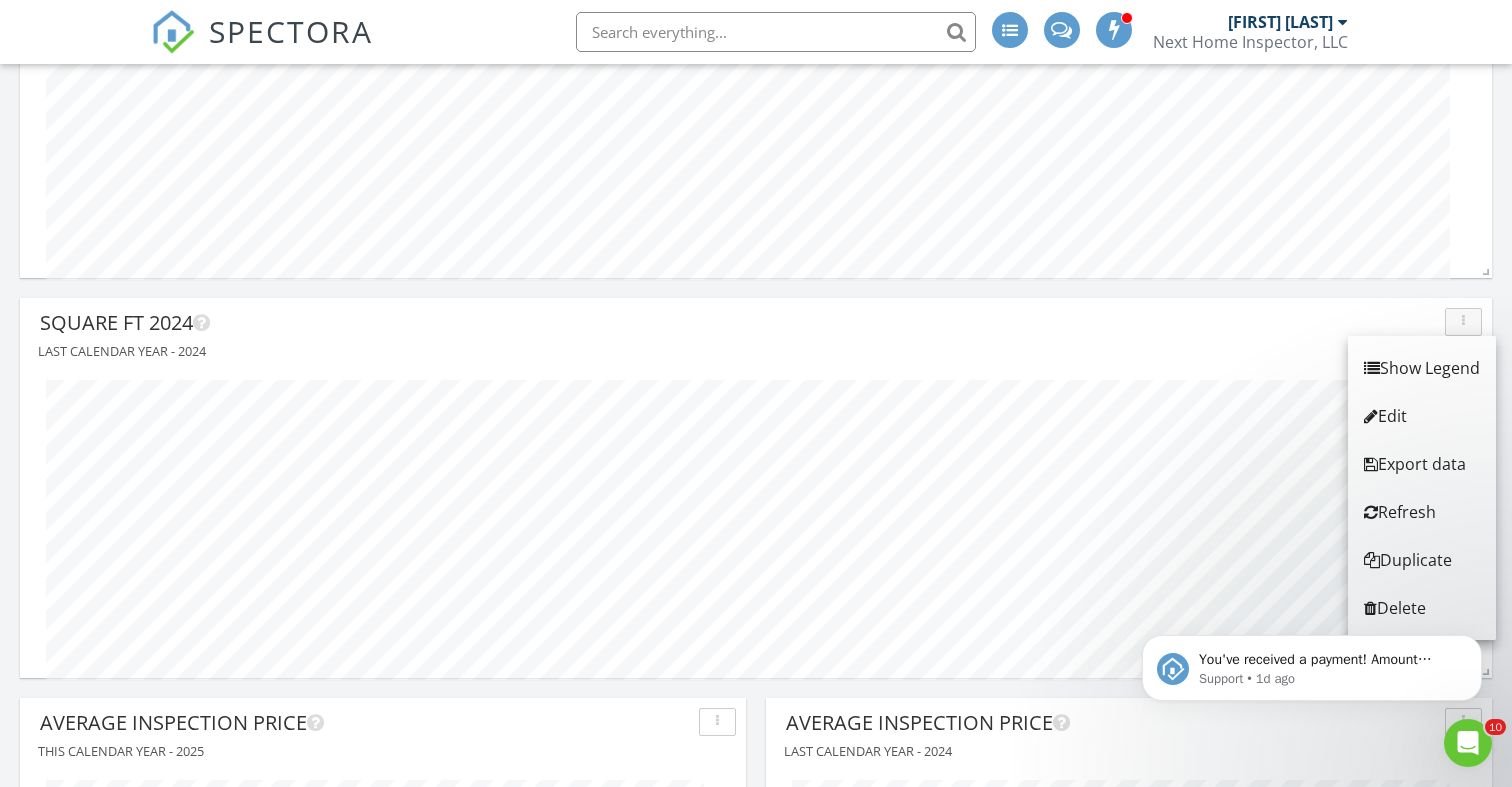 scroll, scrollTop: 2943, scrollLeft: 0, axis: vertical 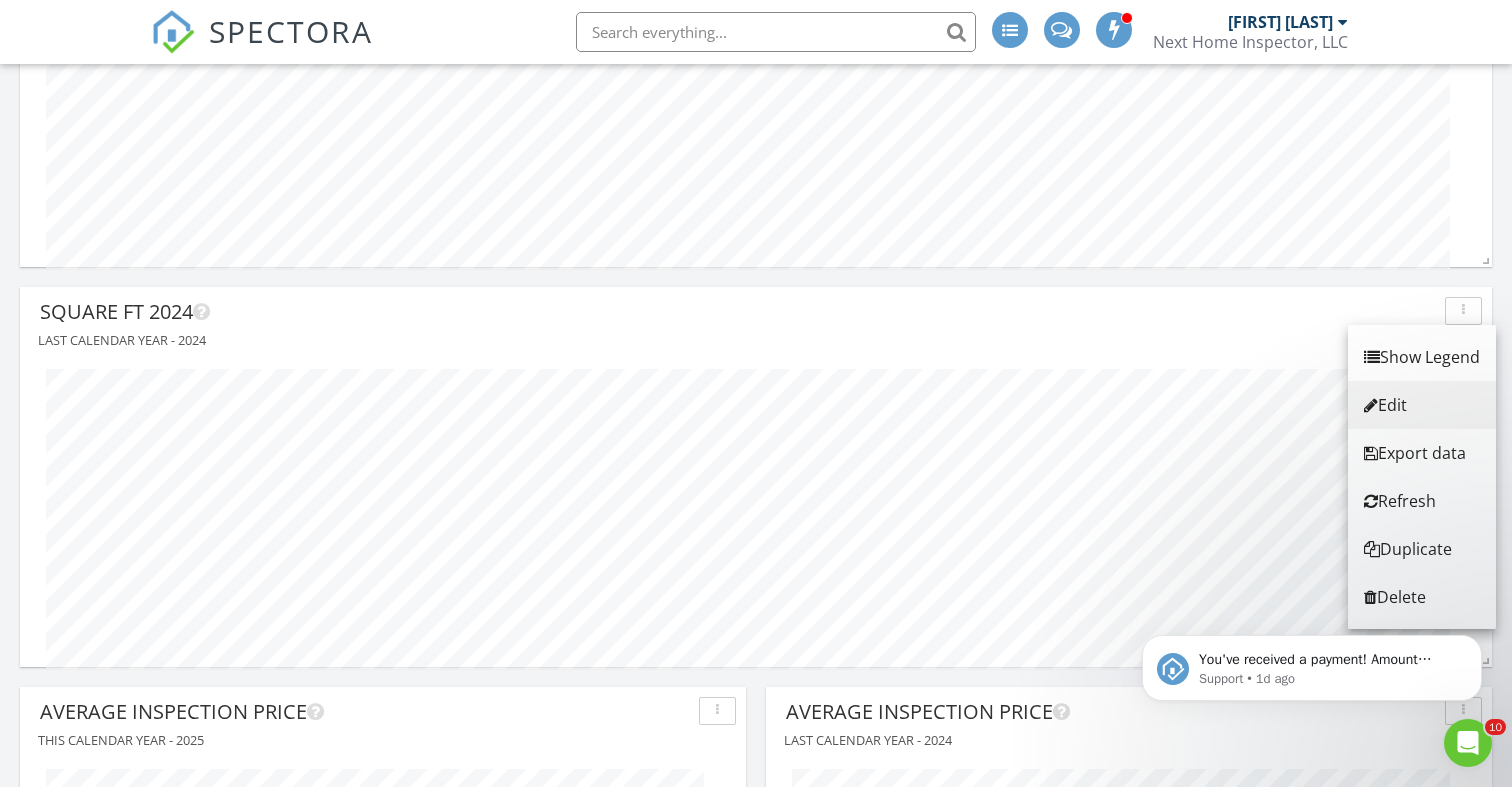 click on "Edit" at bounding box center (1422, 405) 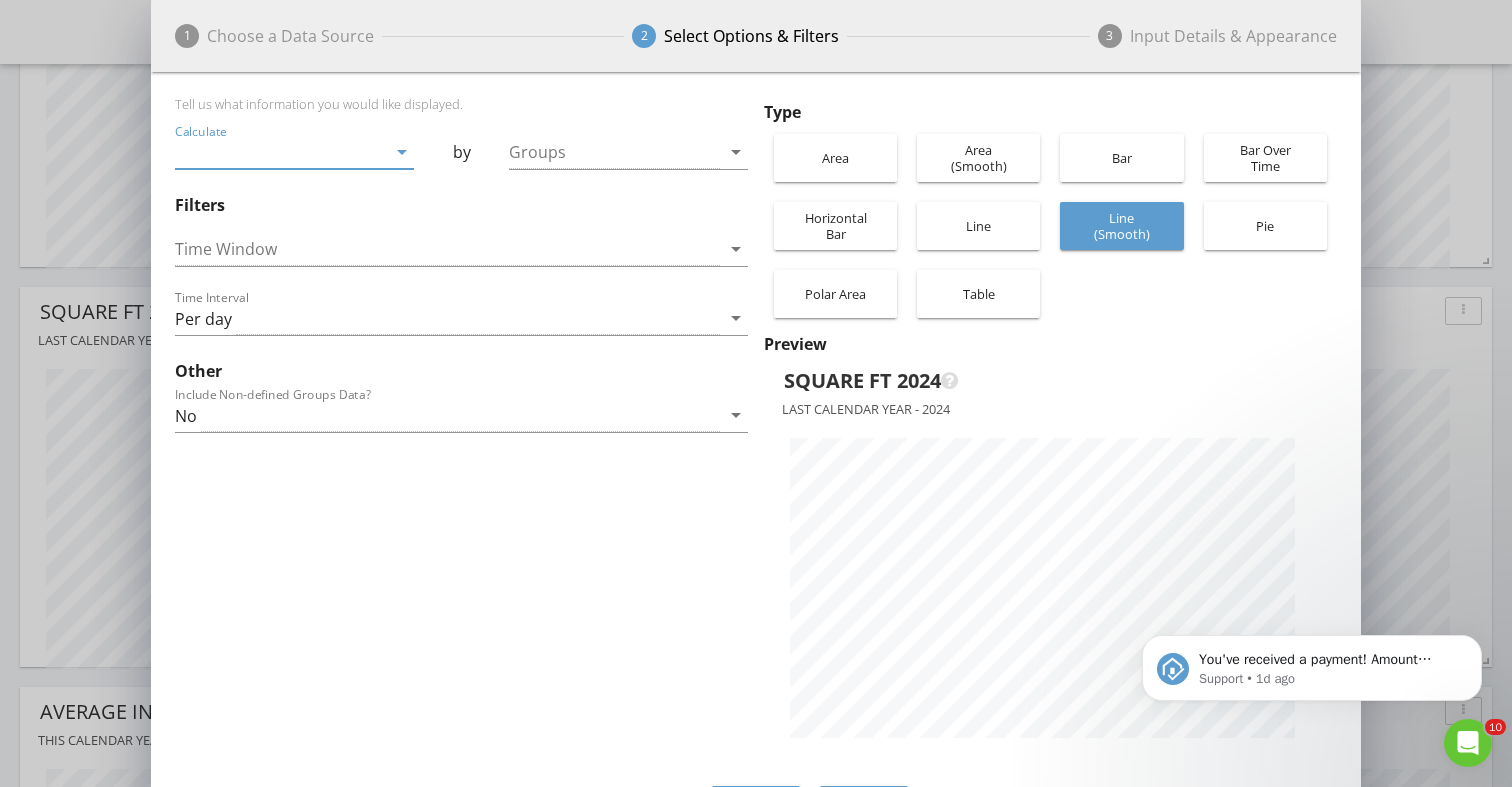 scroll, scrollTop: 999292, scrollLeft: 998790, axis: both 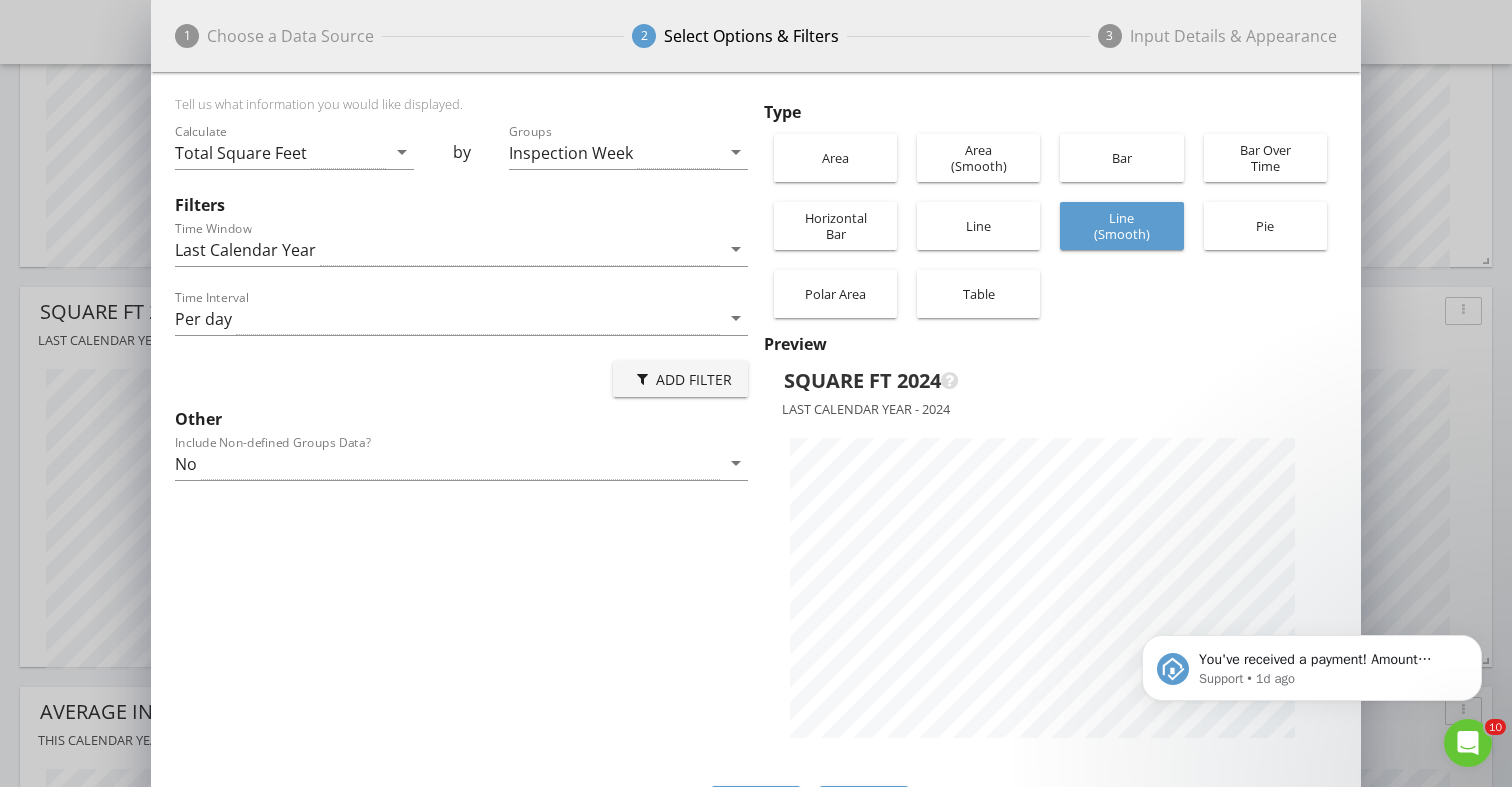 click on "1
Choose a Data Source
2
Select Options & Filters
3
Input Details & Appearance
Inspection Data
All inspections in our system, including canceled, deleted, unconfirmed, paid, and unpaid inspections. (You can further filter using 'Filters'.)
Payment Data
Payments you've collected from your clients
Agent Data
Client's agent data (paid inspections only)
Service Data
Services connected to paid inspections
Add-On Data
Add-Ons connected to paid inspections
Inspector Data
Calculate Total Square Feet" at bounding box center (756, 424) 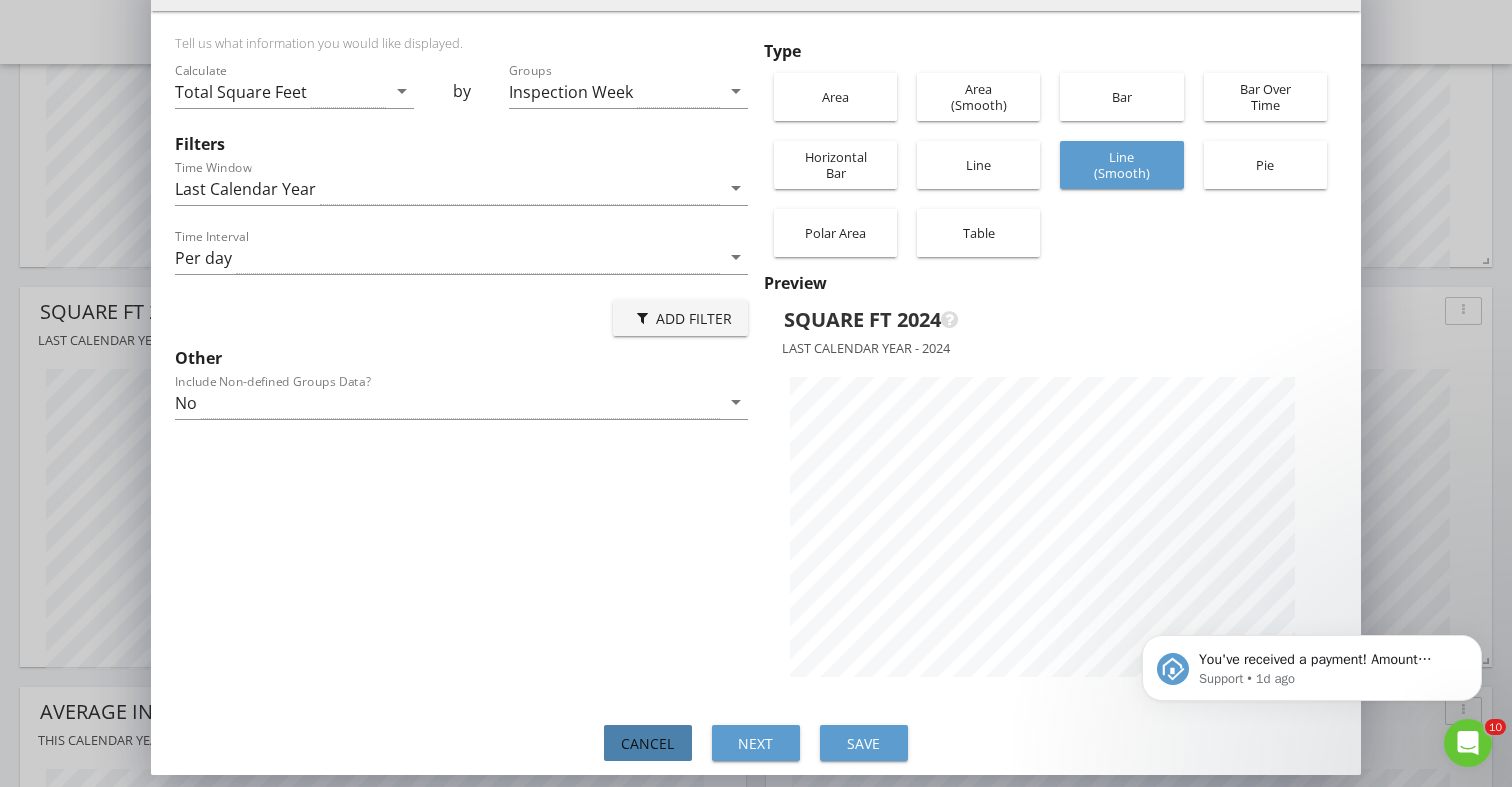 click on "Cancel" at bounding box center (648, 743) 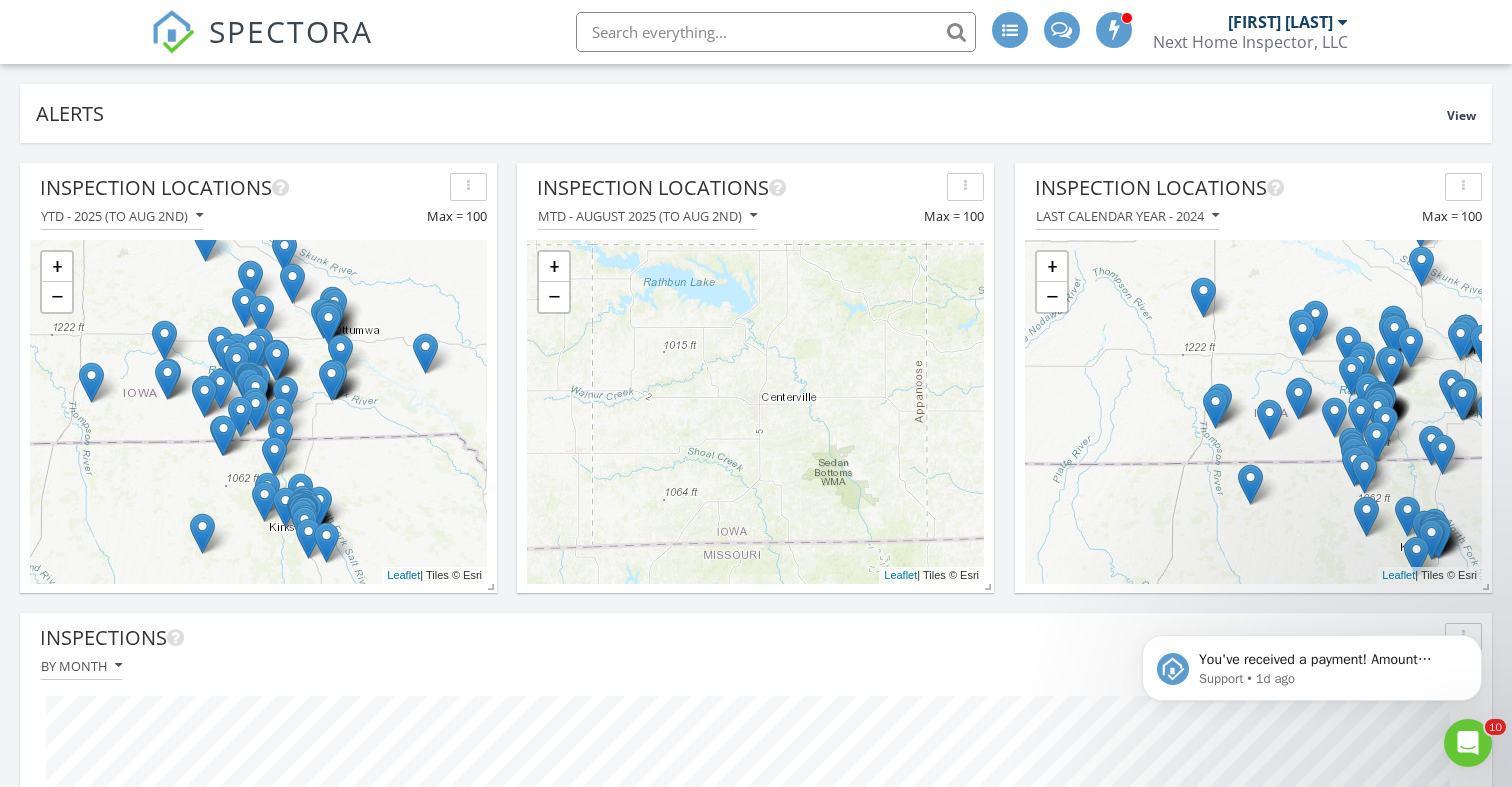 scroll, scrollTop: 106, scrollLeft: 0, axis: vertical 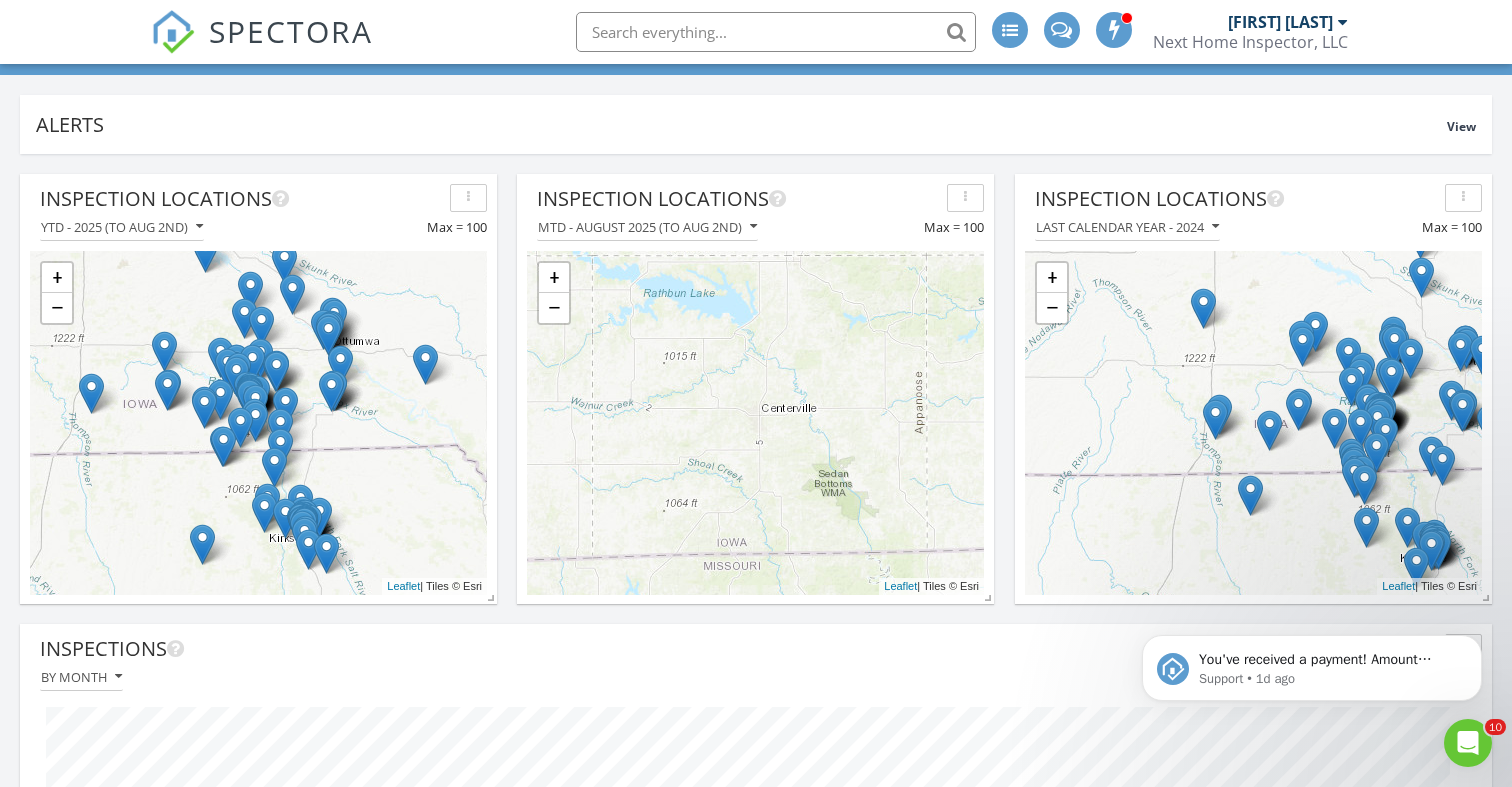 click on "+ − Leaflet  | Tiles © Esri" at bounding box center [1253, 423] 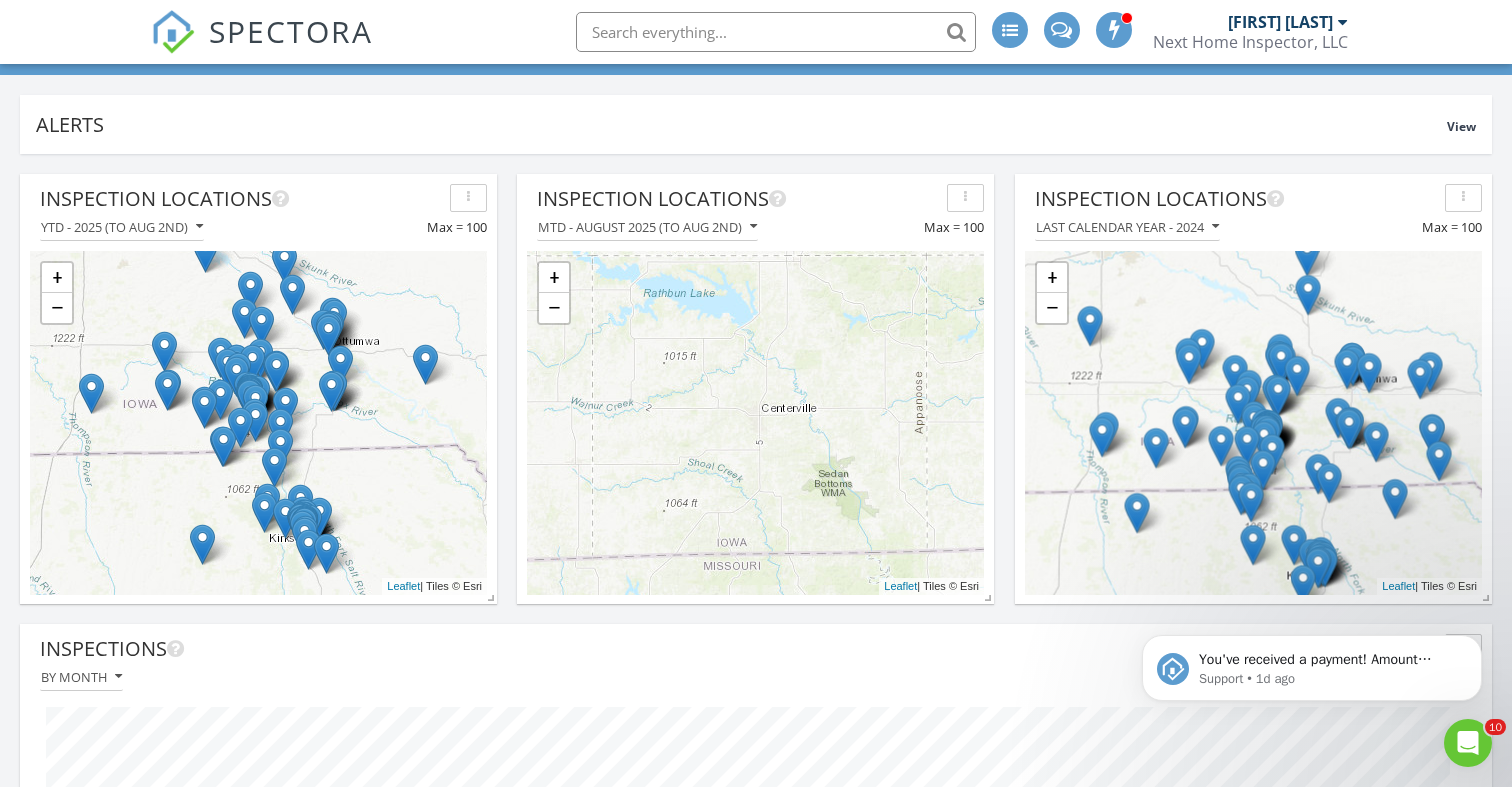 drag, startPoint x: 1220, startPoint y: 419, endPoint x: 1100, endPoint y: 436, distance: 121.19818 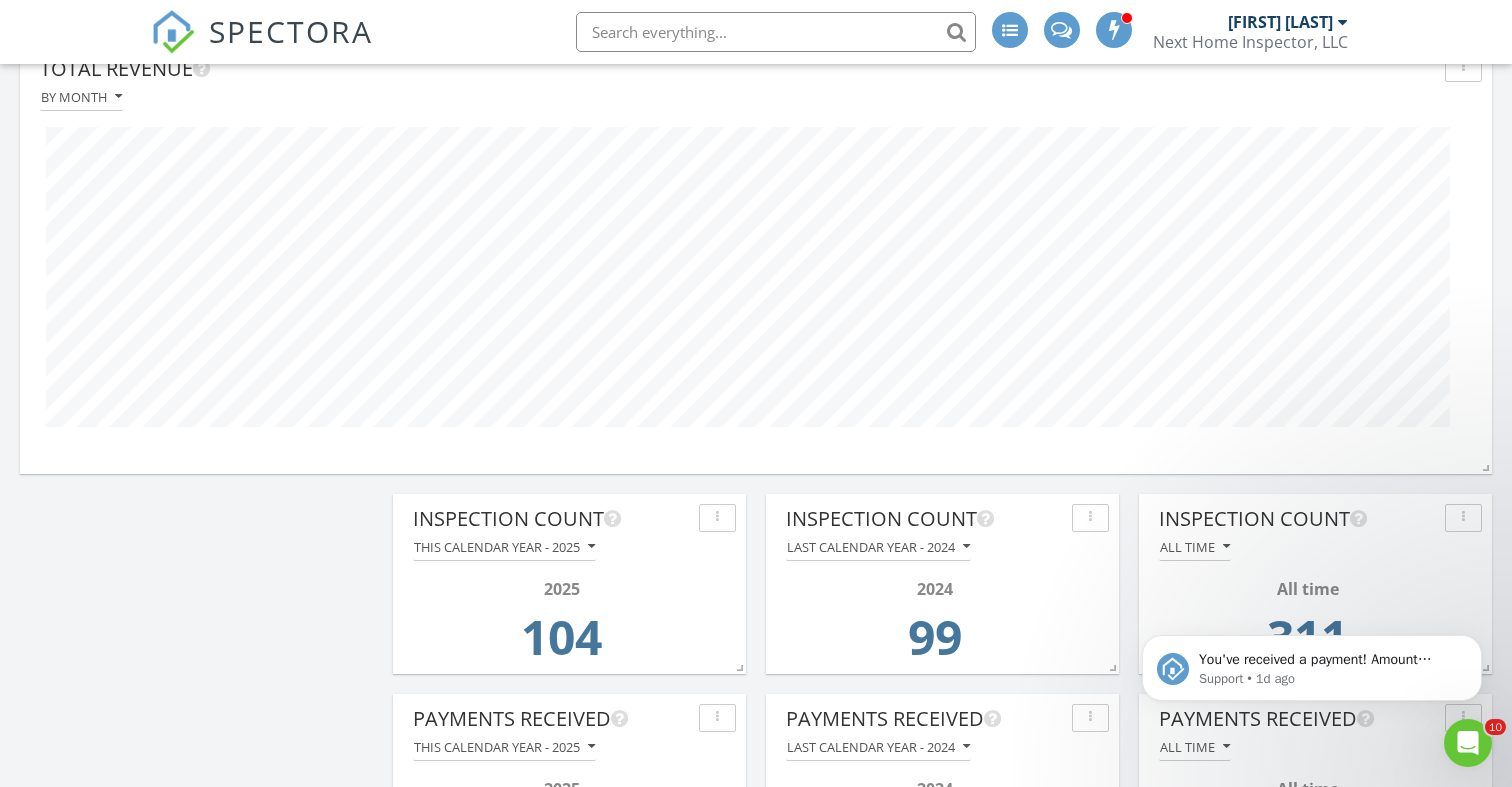 scroll, scrollTop: 0, scrollLeft: 0, axis: both 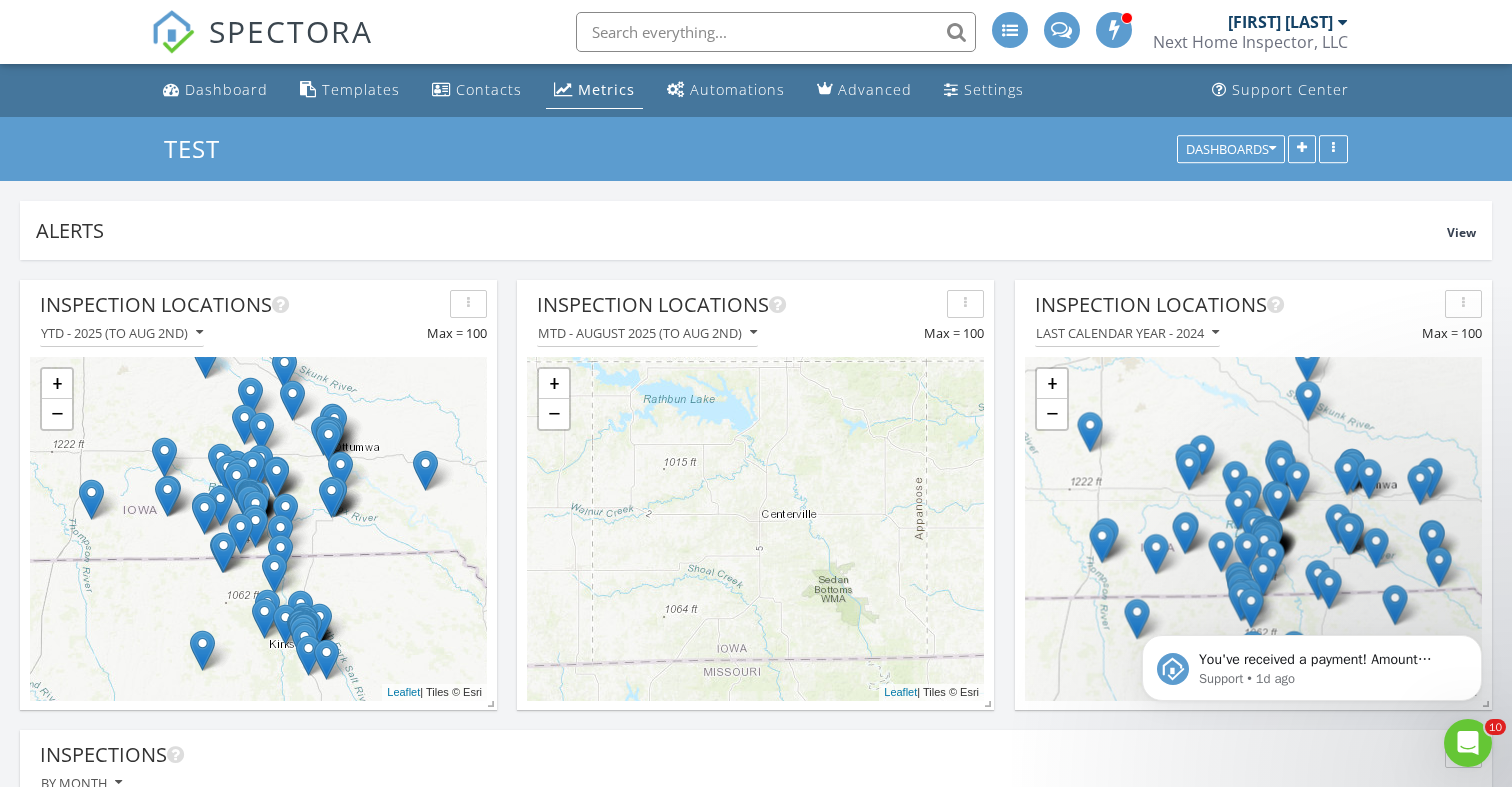 click on "Next Home Inspector, LLC" at bounding box center (1250, 42) 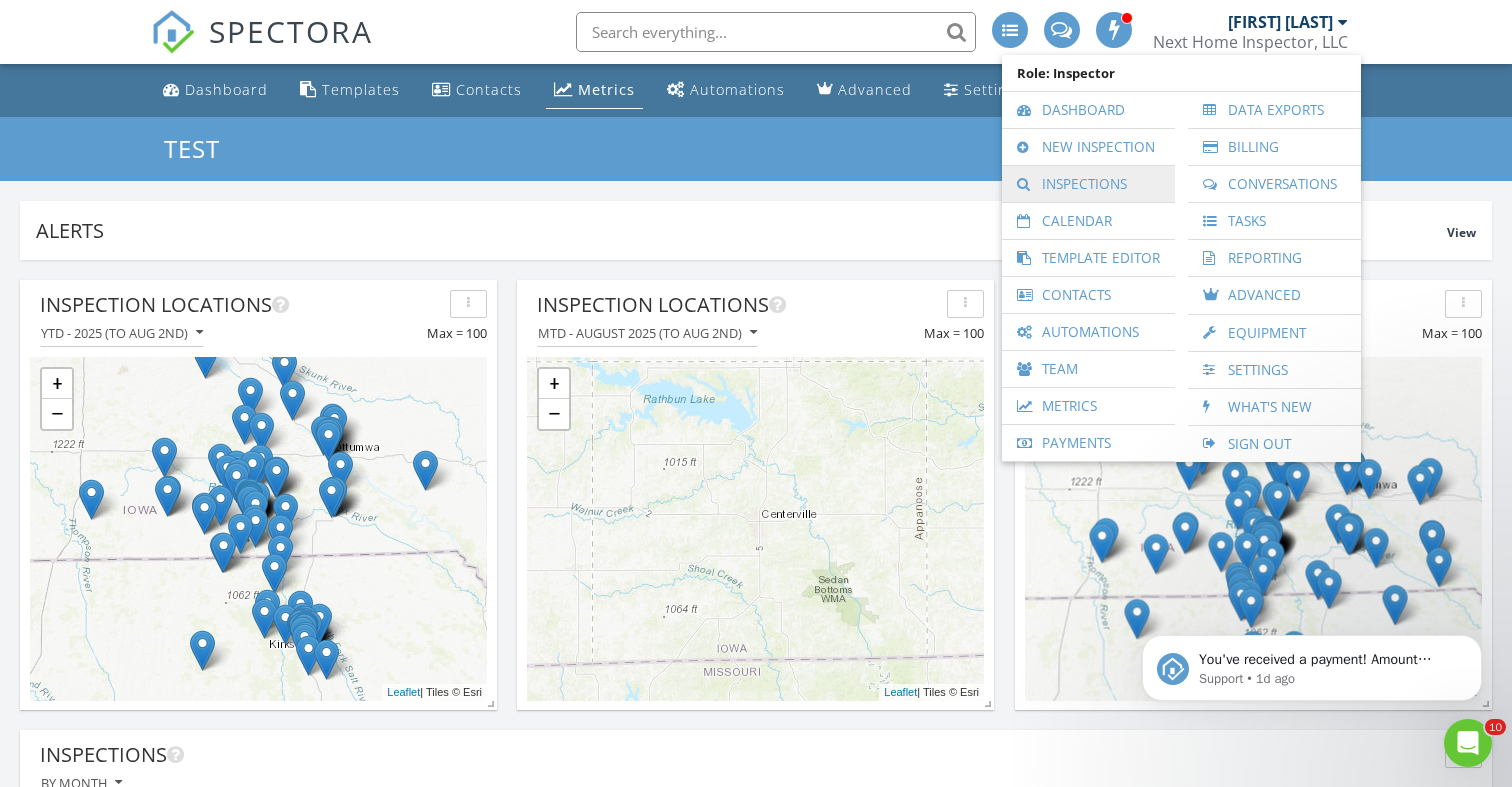 click on "Inspections" at bounding box center (1088, 184) 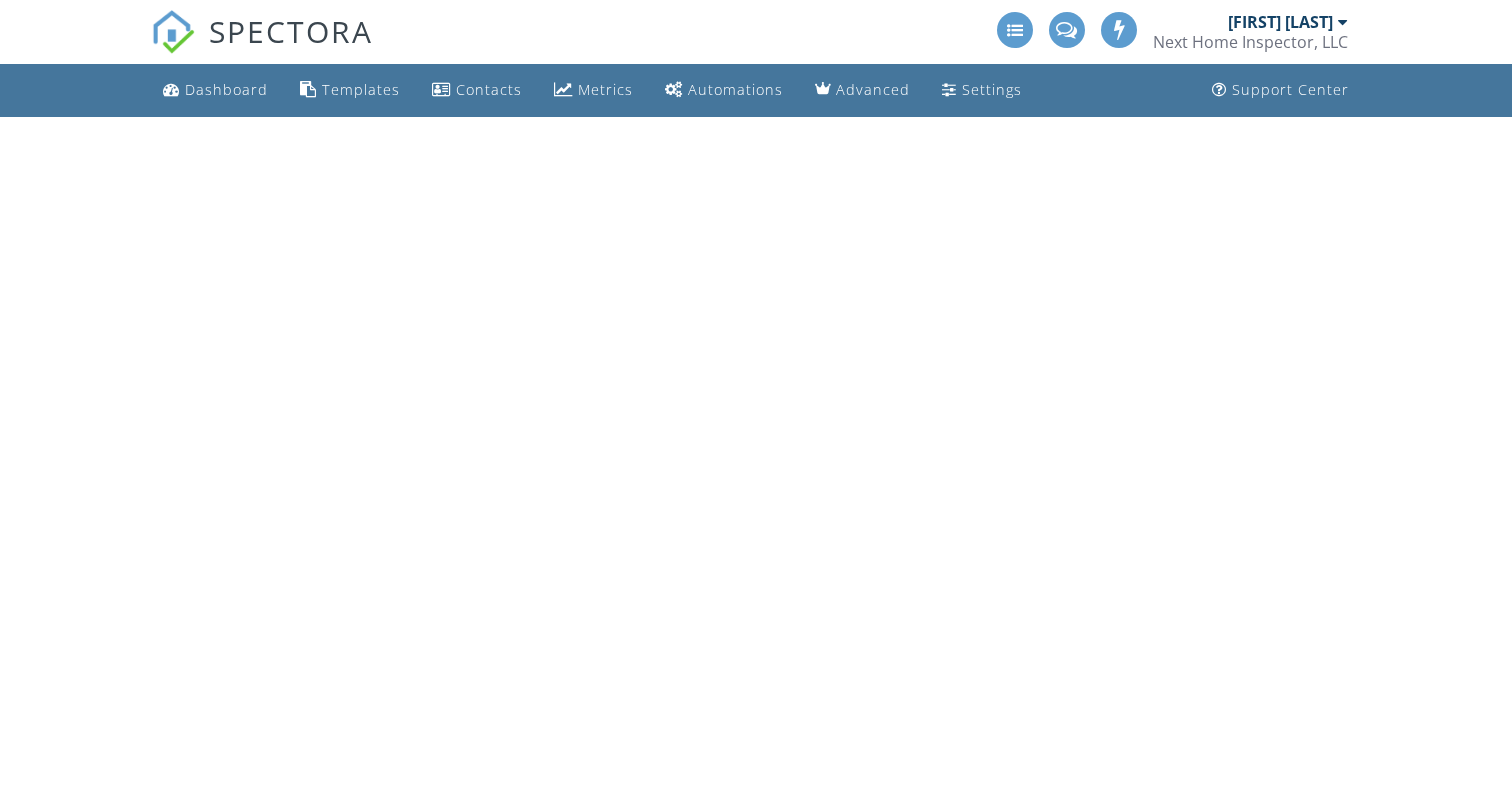 scroll, scrollTop: 0, scrollLeft: 0, axis: both 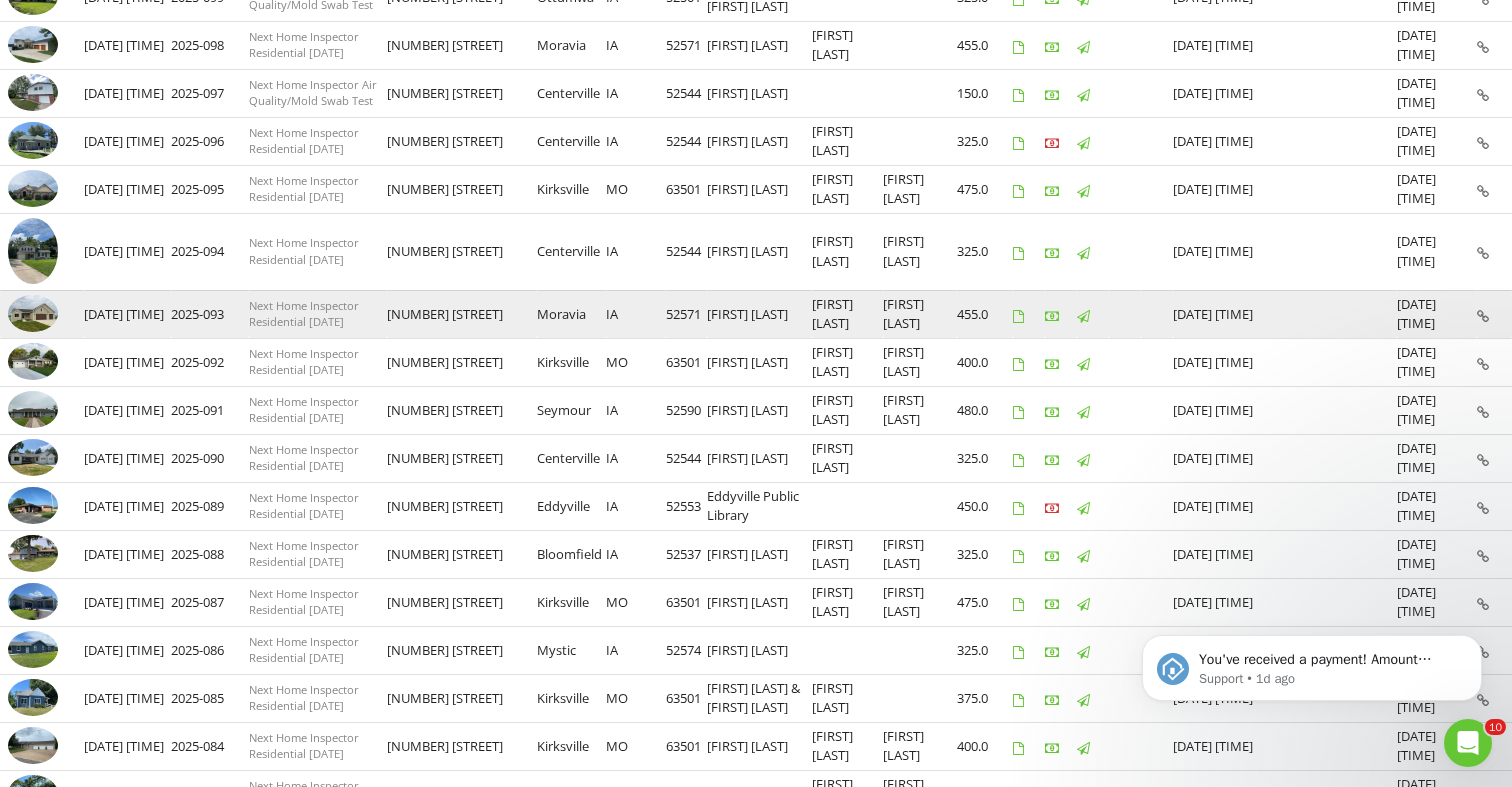 drag, startPoint x: 371, startPoint y: 326, endPoint x: 507, endPoint y: 320, distance: 136.1323 